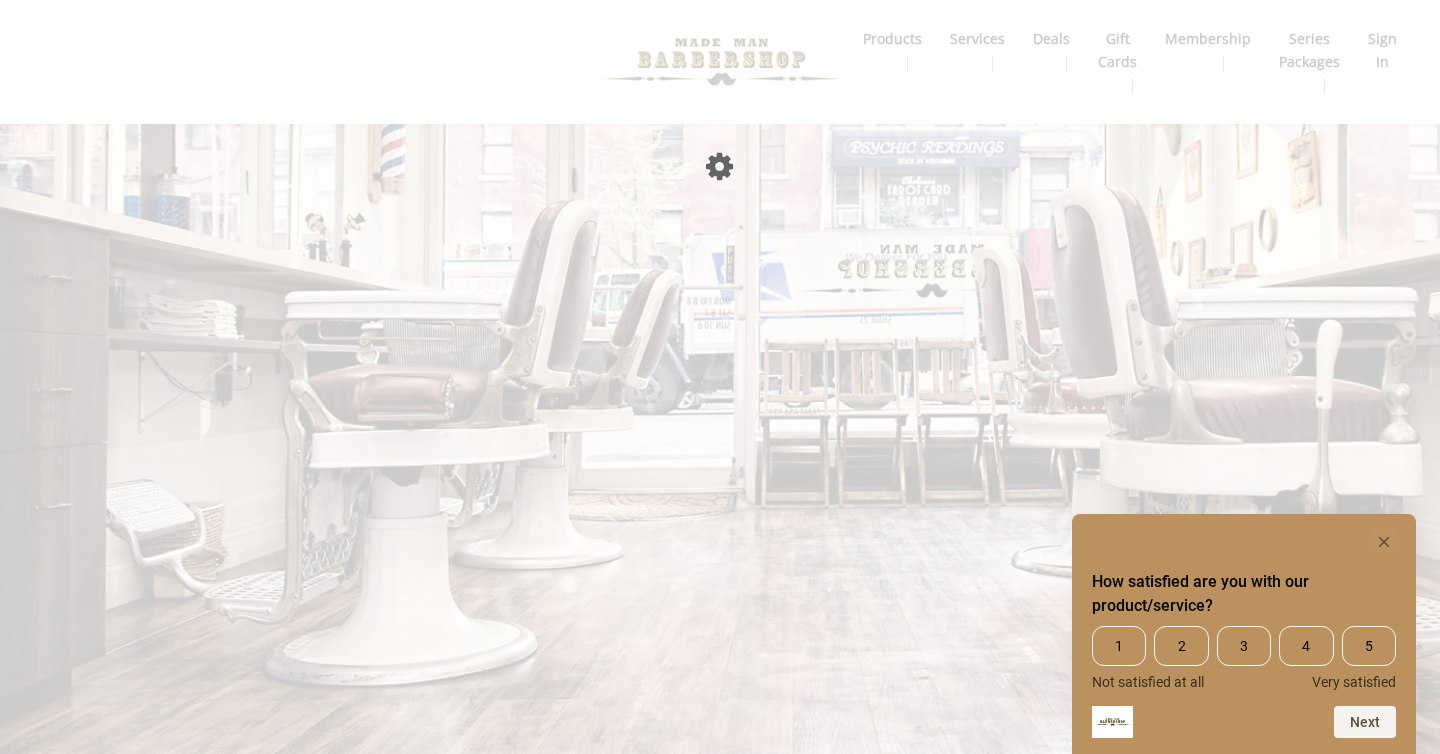 scroll, scrollTop: 0, scrollLeft: 0, axis: both 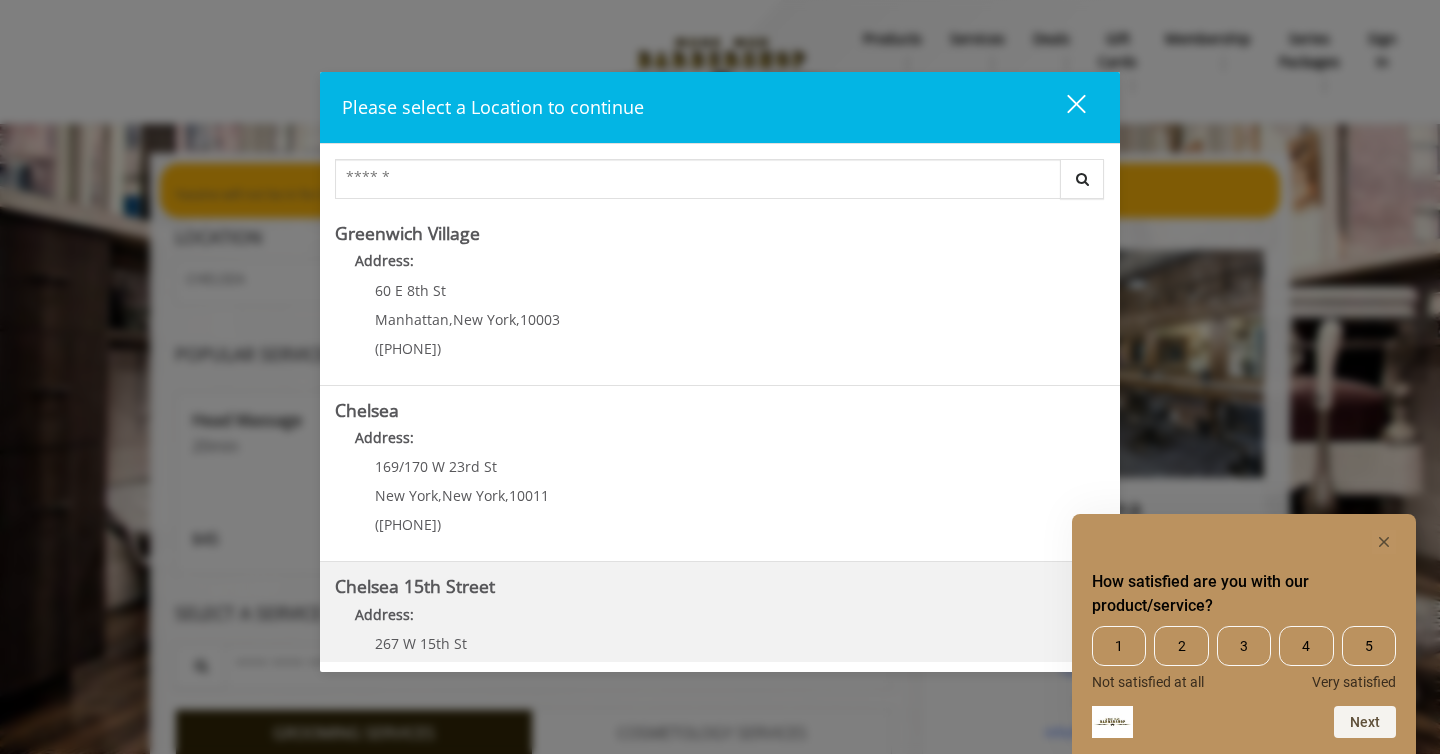 click on "Chelsea 15th Street" at bounding box center (415, 586) 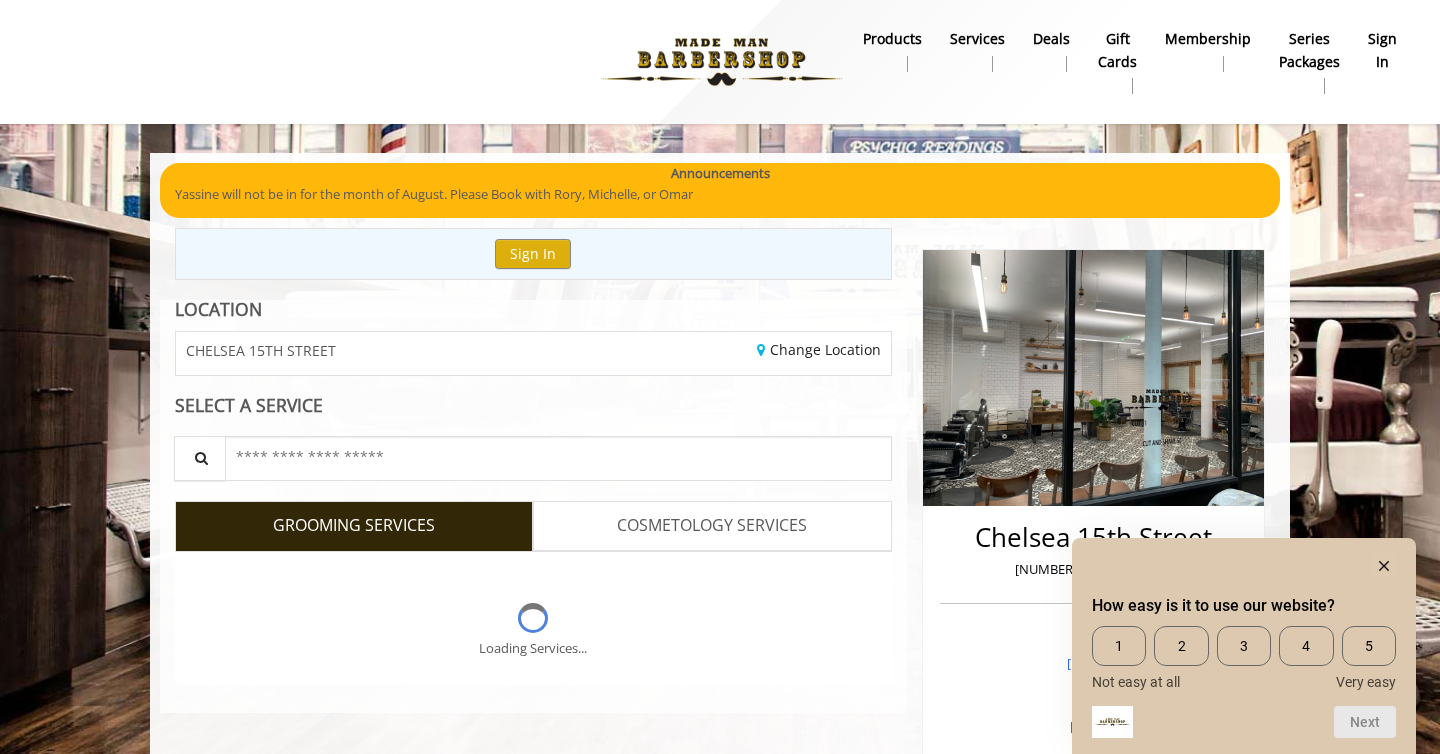 scroll, scrollTop: 0, scrollLeft: 0, axis: both 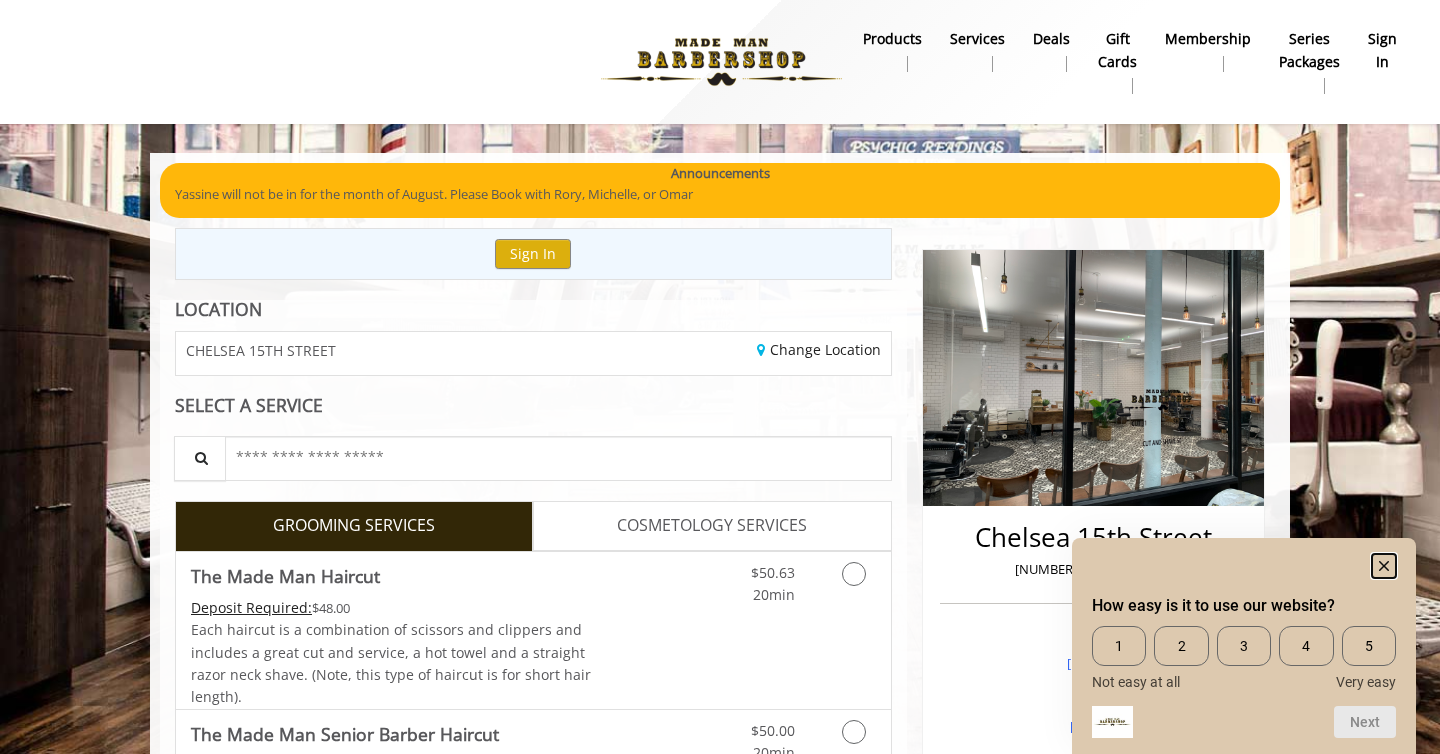 click 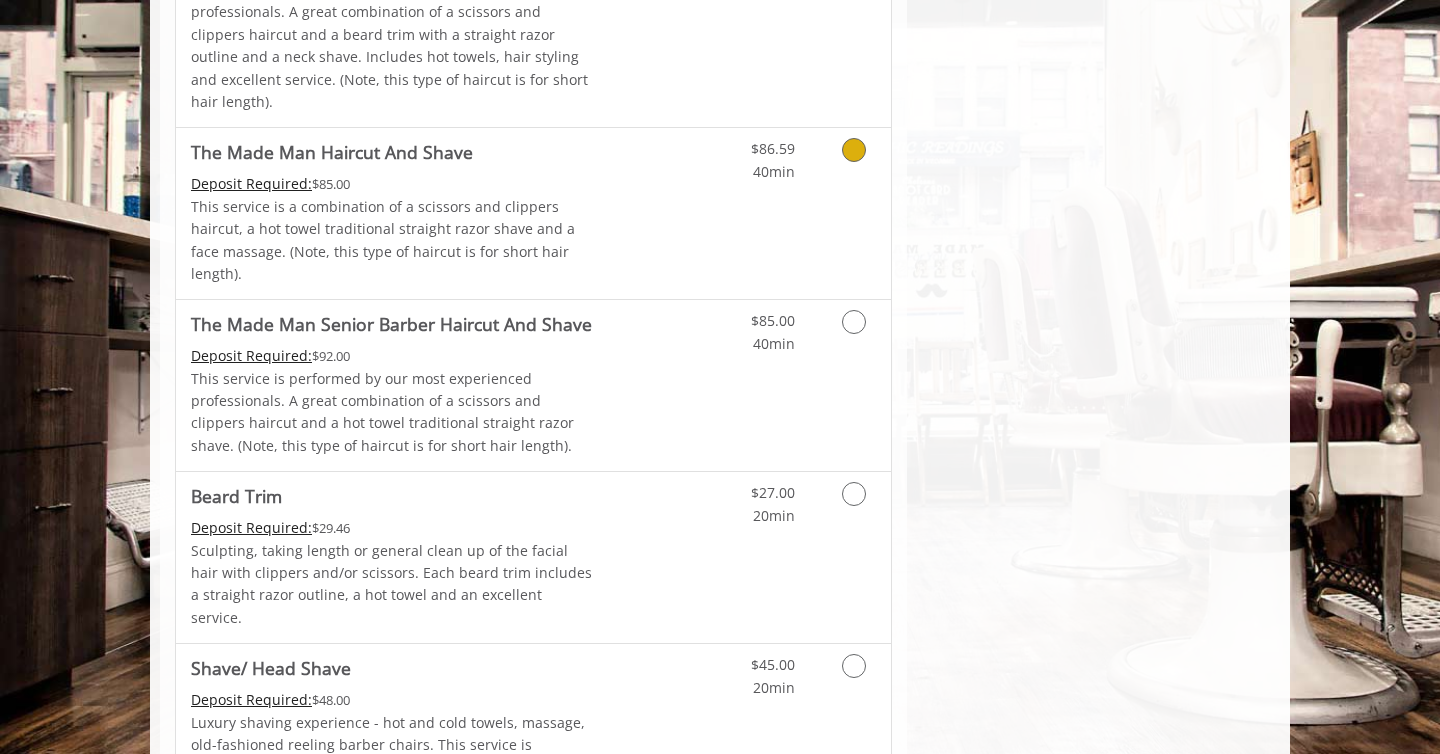 scroll, scrollTop: 1830, scrollLeft: 0, axis: vertical 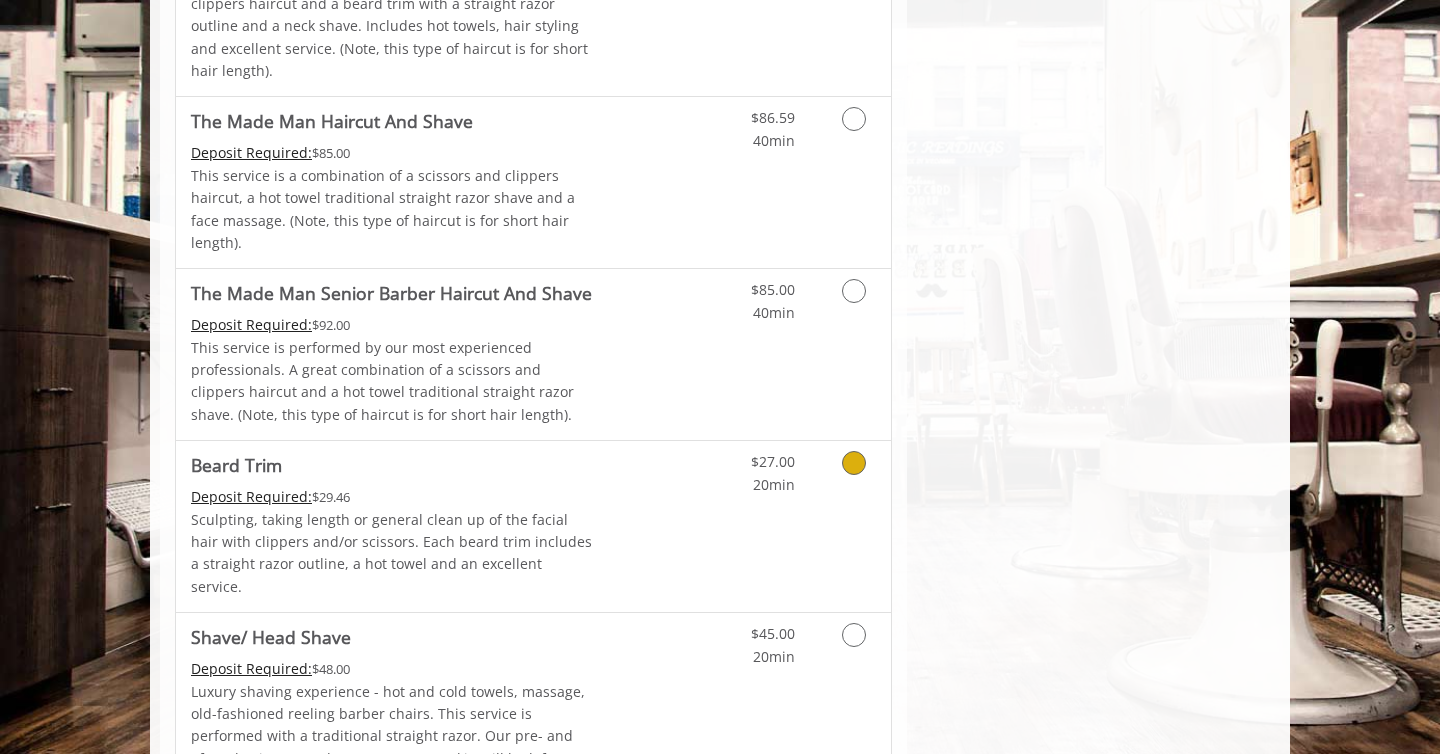 click at bounding box center (854, 463) 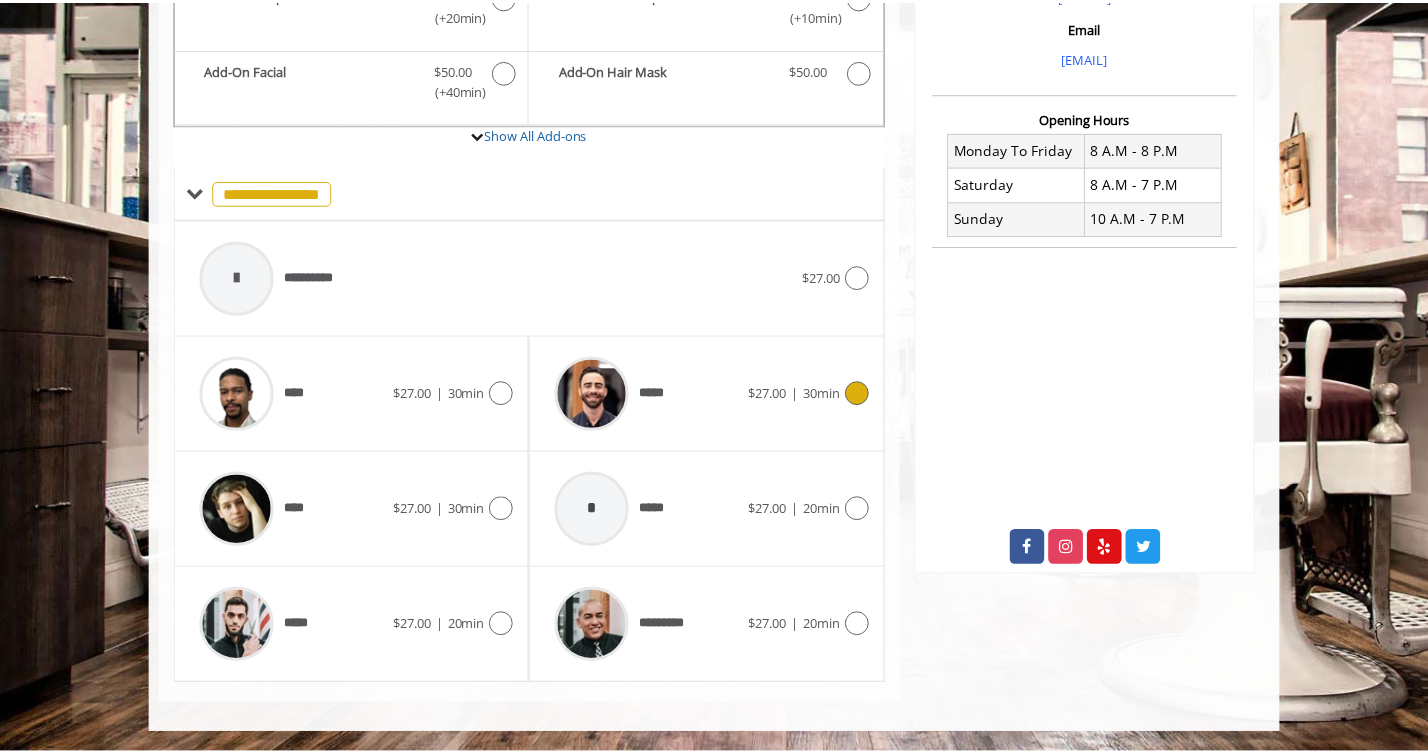 scroll, scrollTop: 588, scrollLeft: 0, axis: vertical 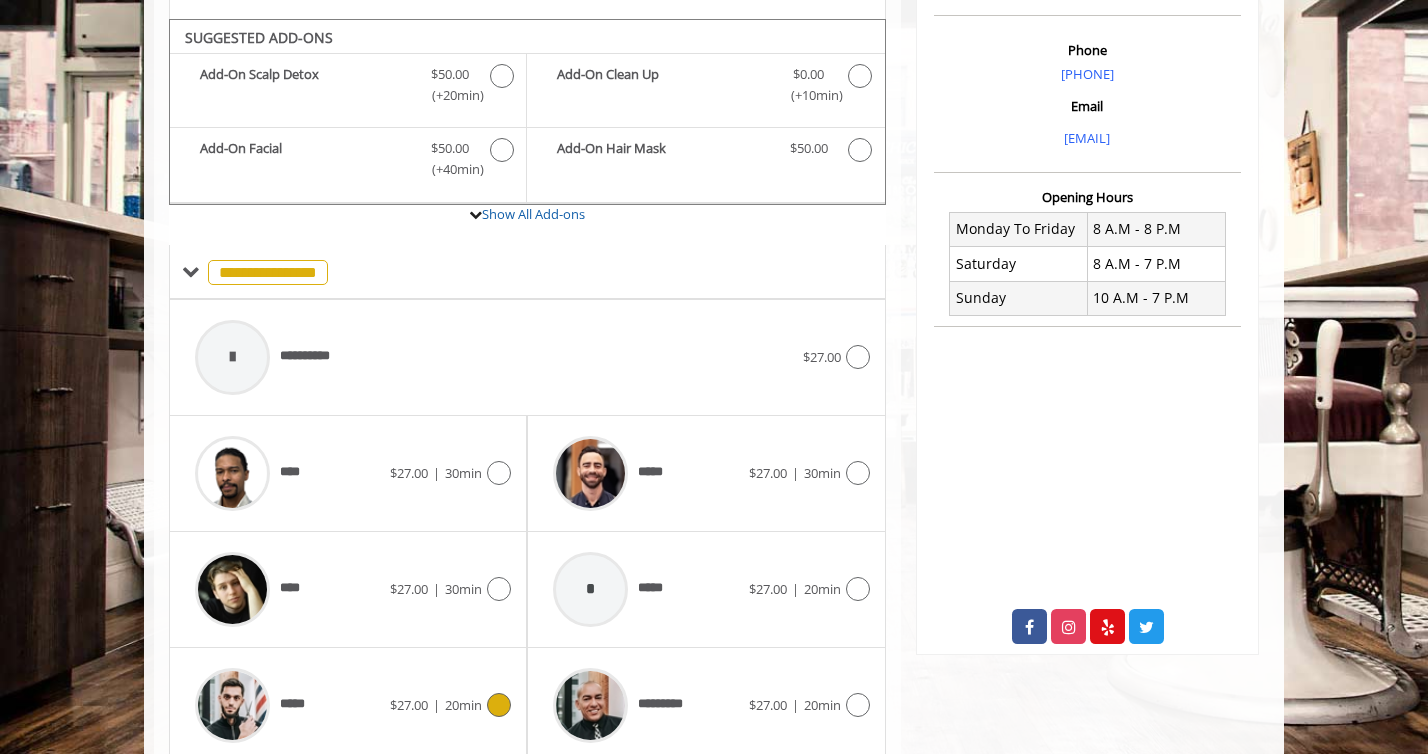 click at bounding box center [499, 705] 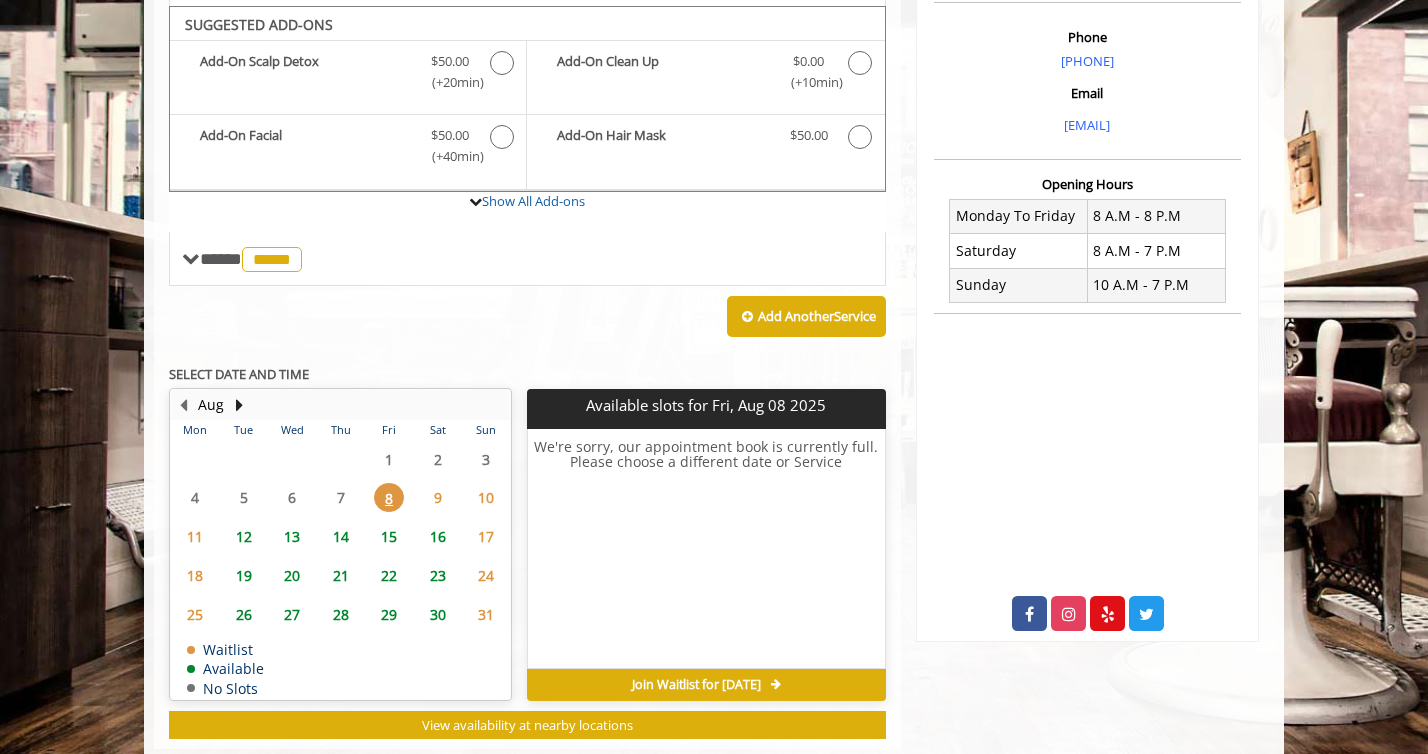 scroll, scrollTop: 639, scrollLeft: 0, axis: vertical 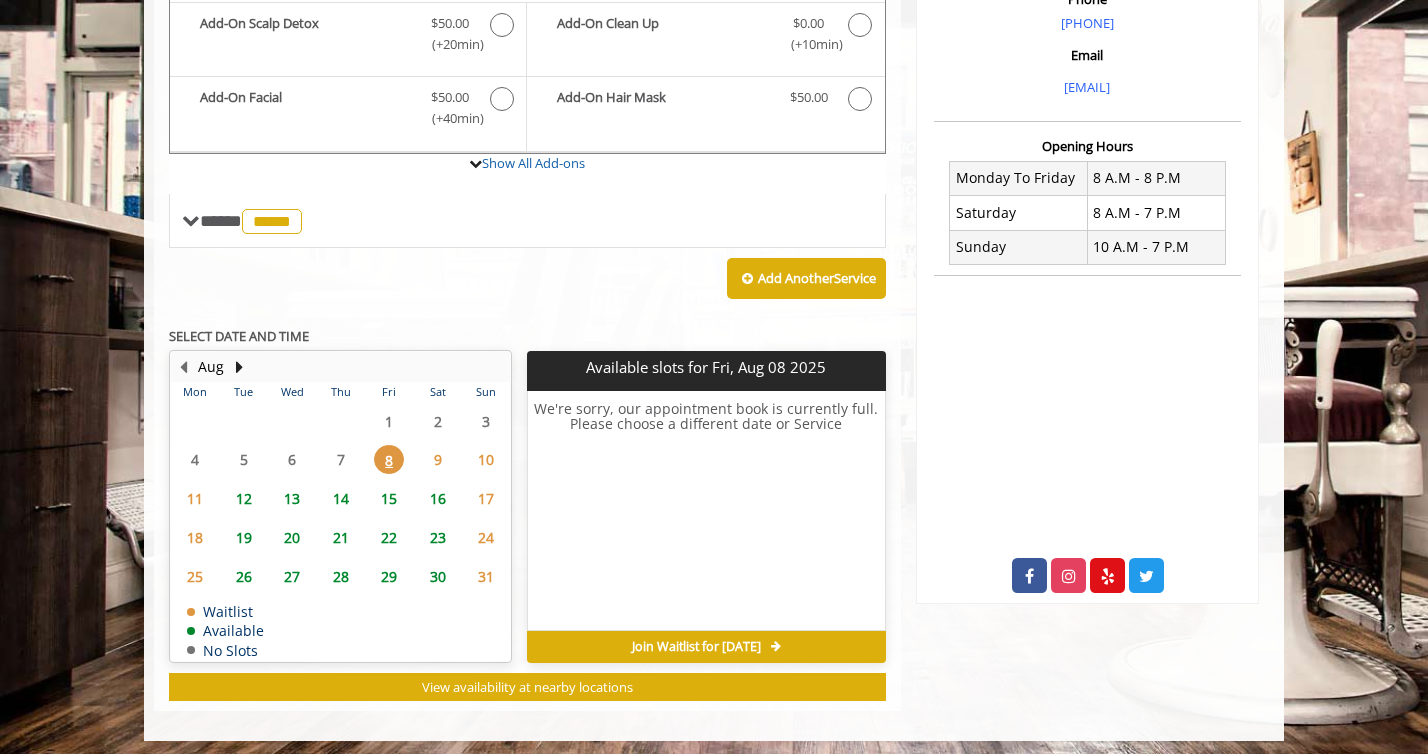 click on "12" 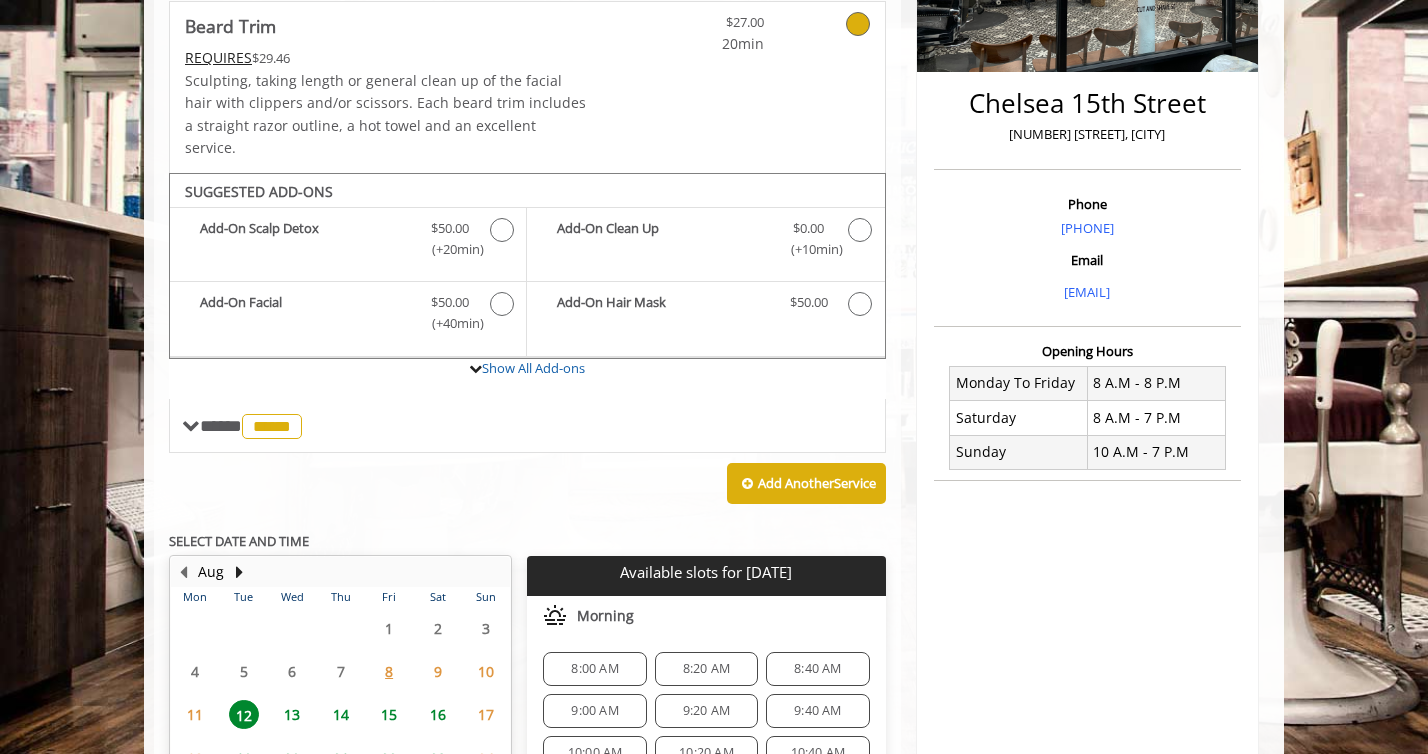scroll, scrollTop: 435, scrollLeft: 0, axis: vertical 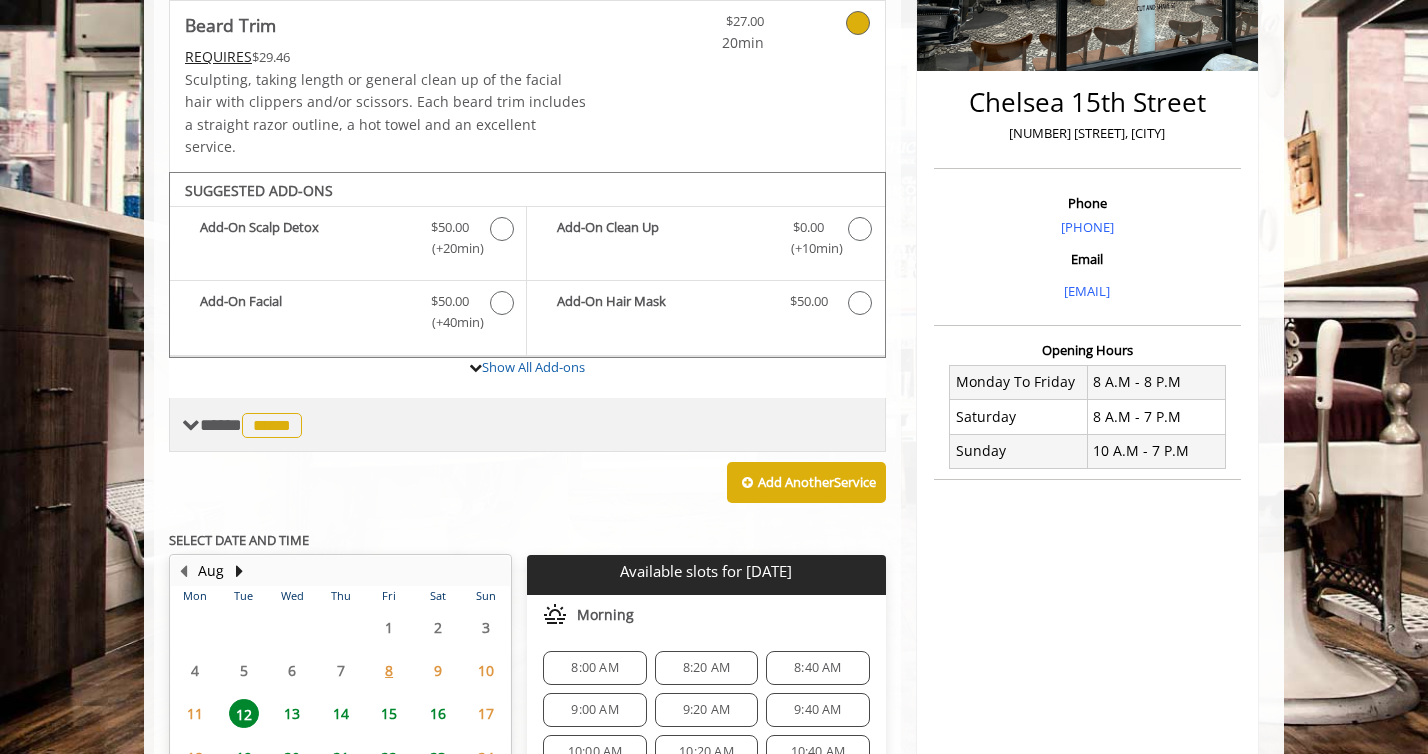 click at bounding box center [191, 425] 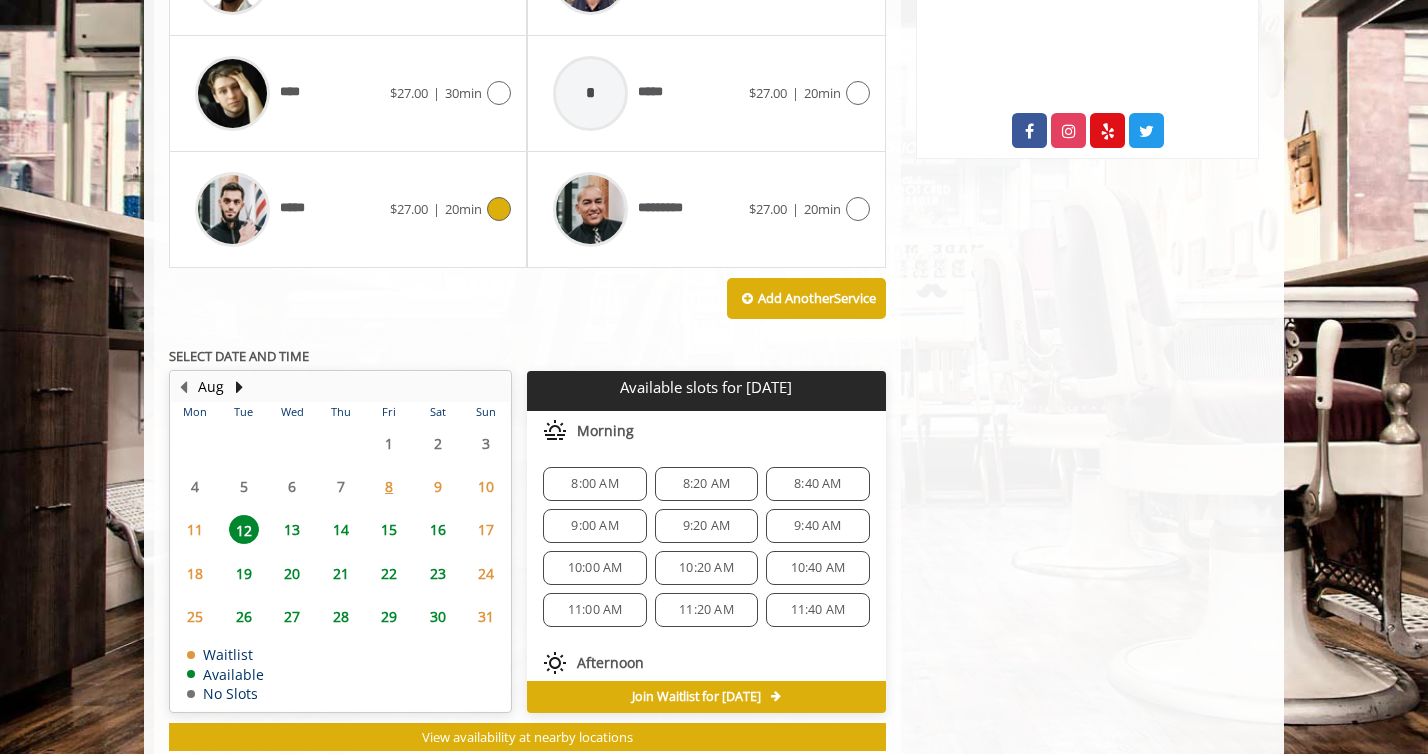 scroll, scrollTop: 1085, scrollLeft: 0, axis: vertical 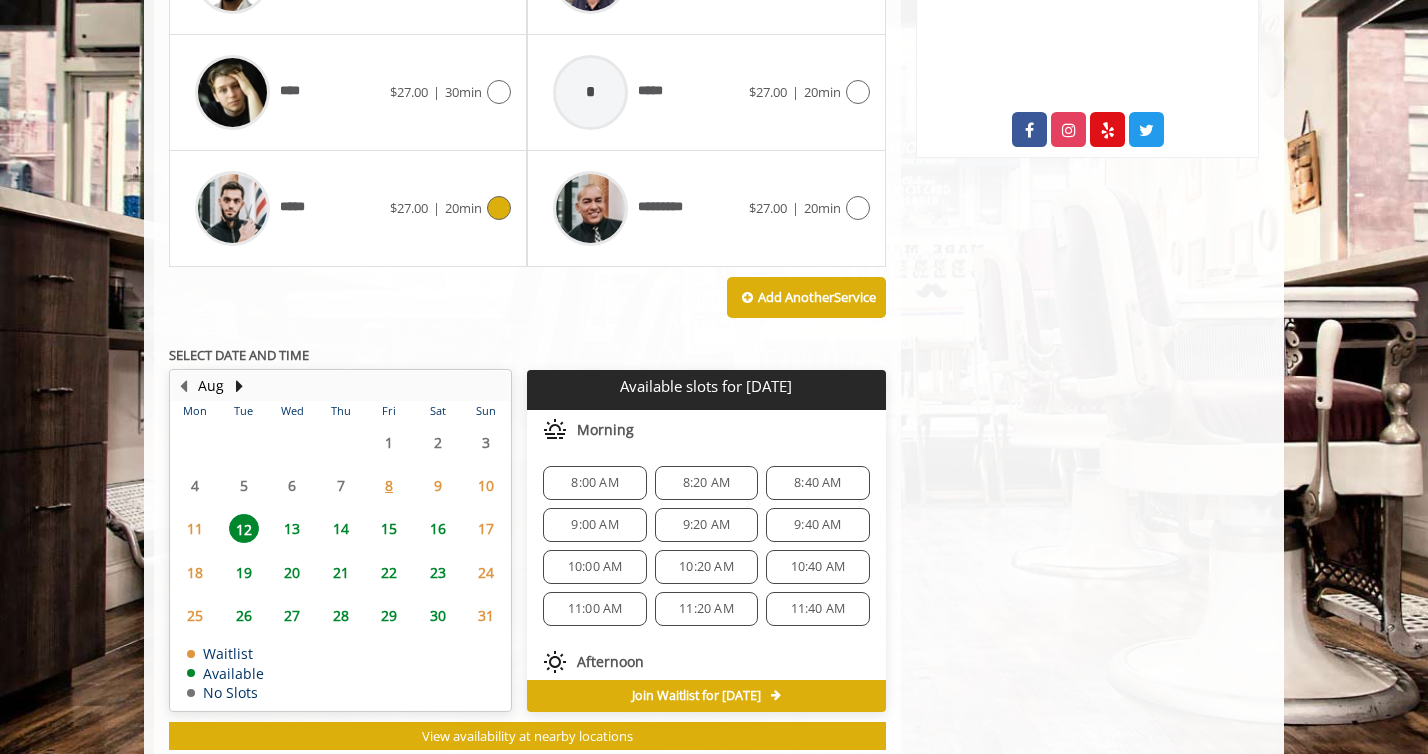 click at bounding box center (499, 208) 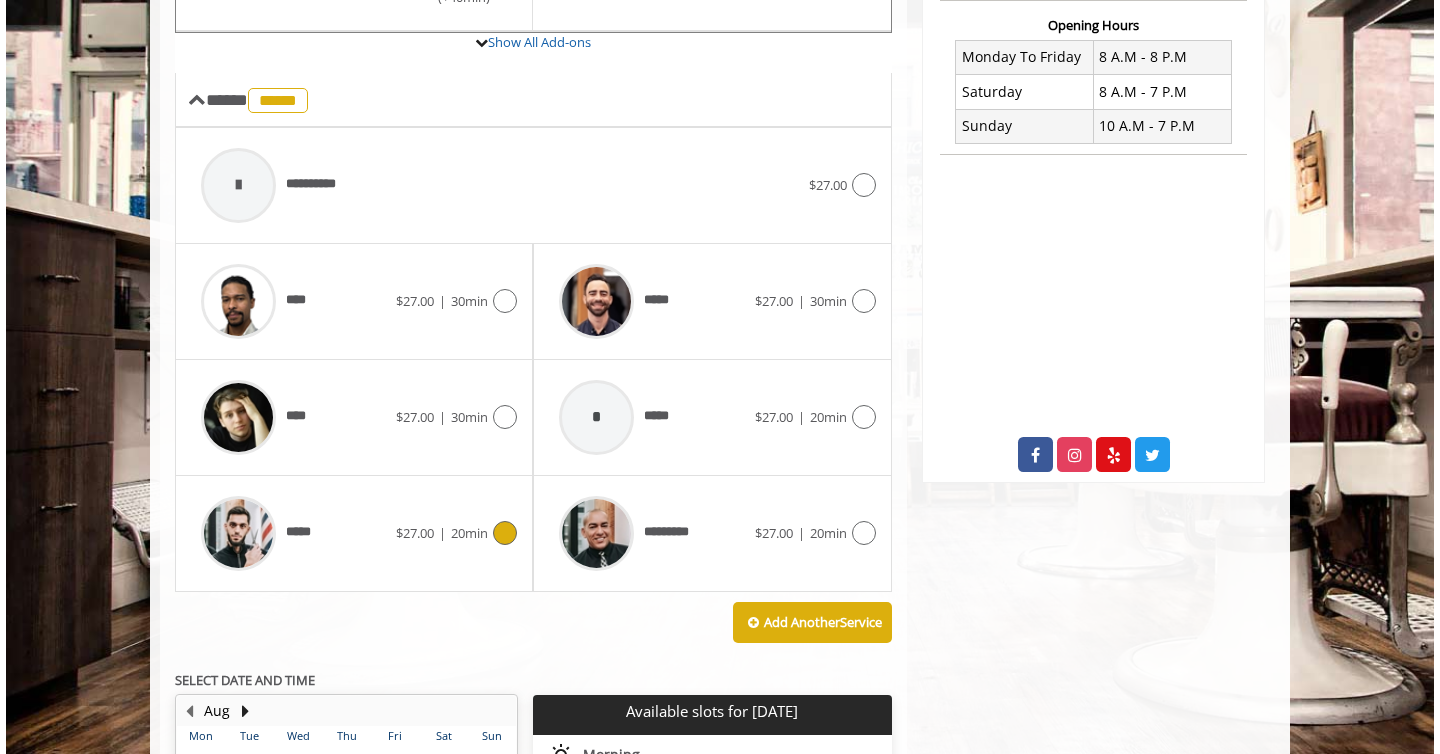 scroll, scrollTop: 0, scrollLeft: 0, axis: both 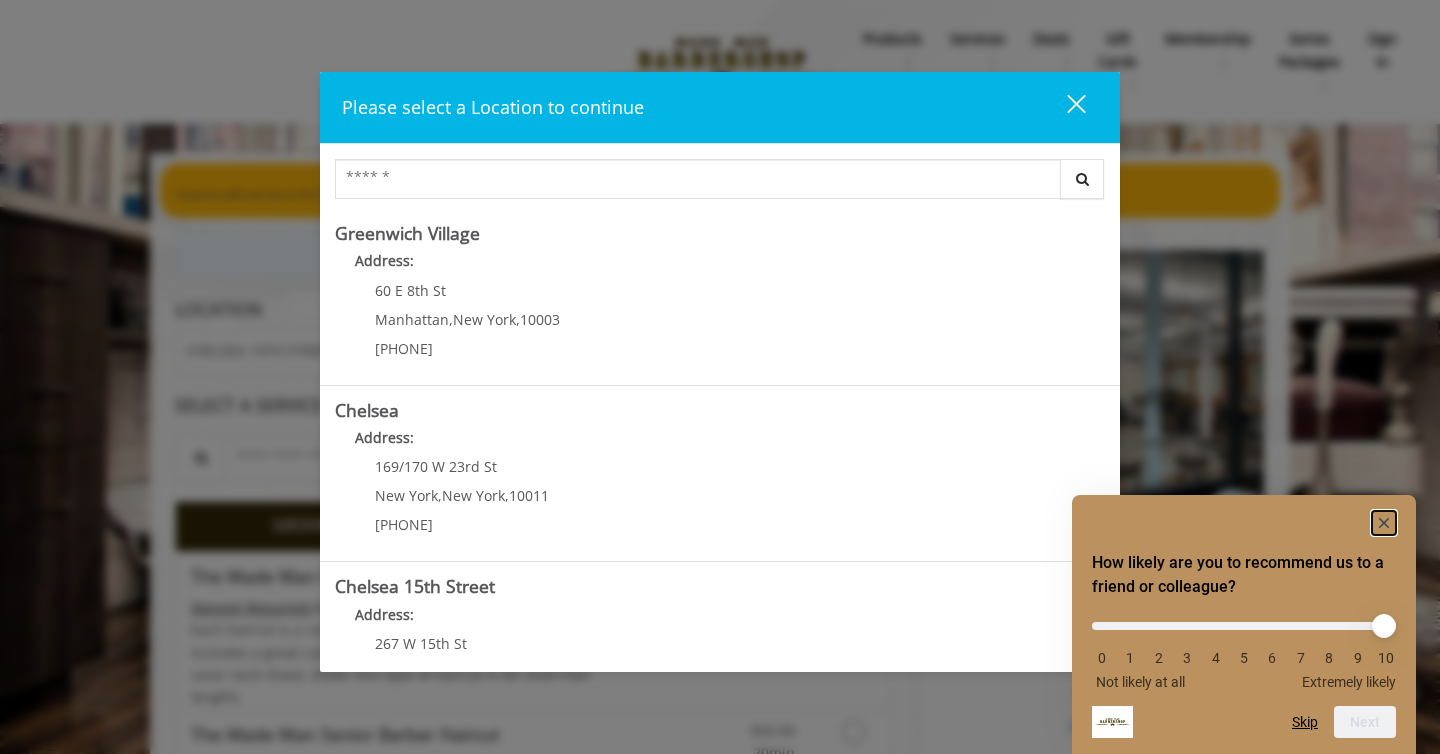 click 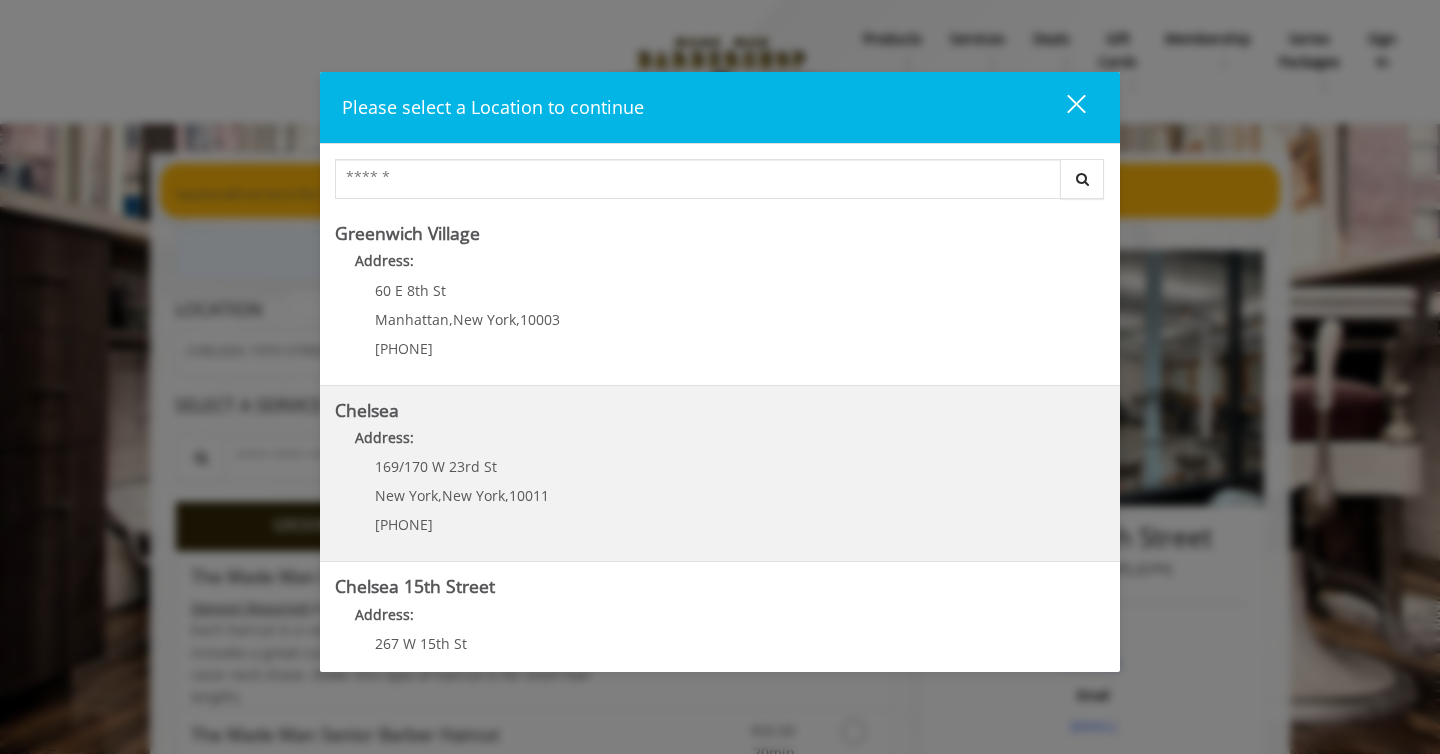 click on "Address:" at bounding box center (720, 443) 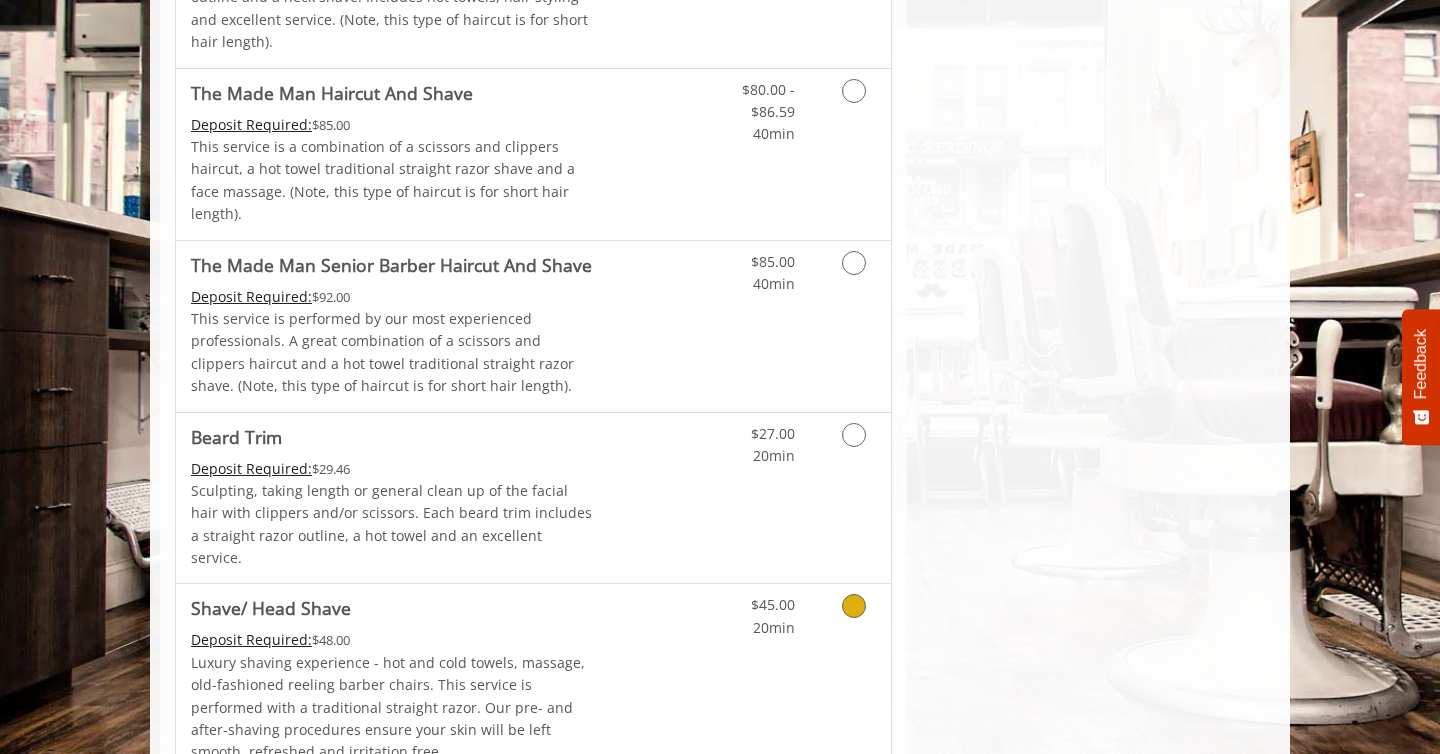 scroll, scrollTop: 2117, scrollLeft: 0, axis: vertical 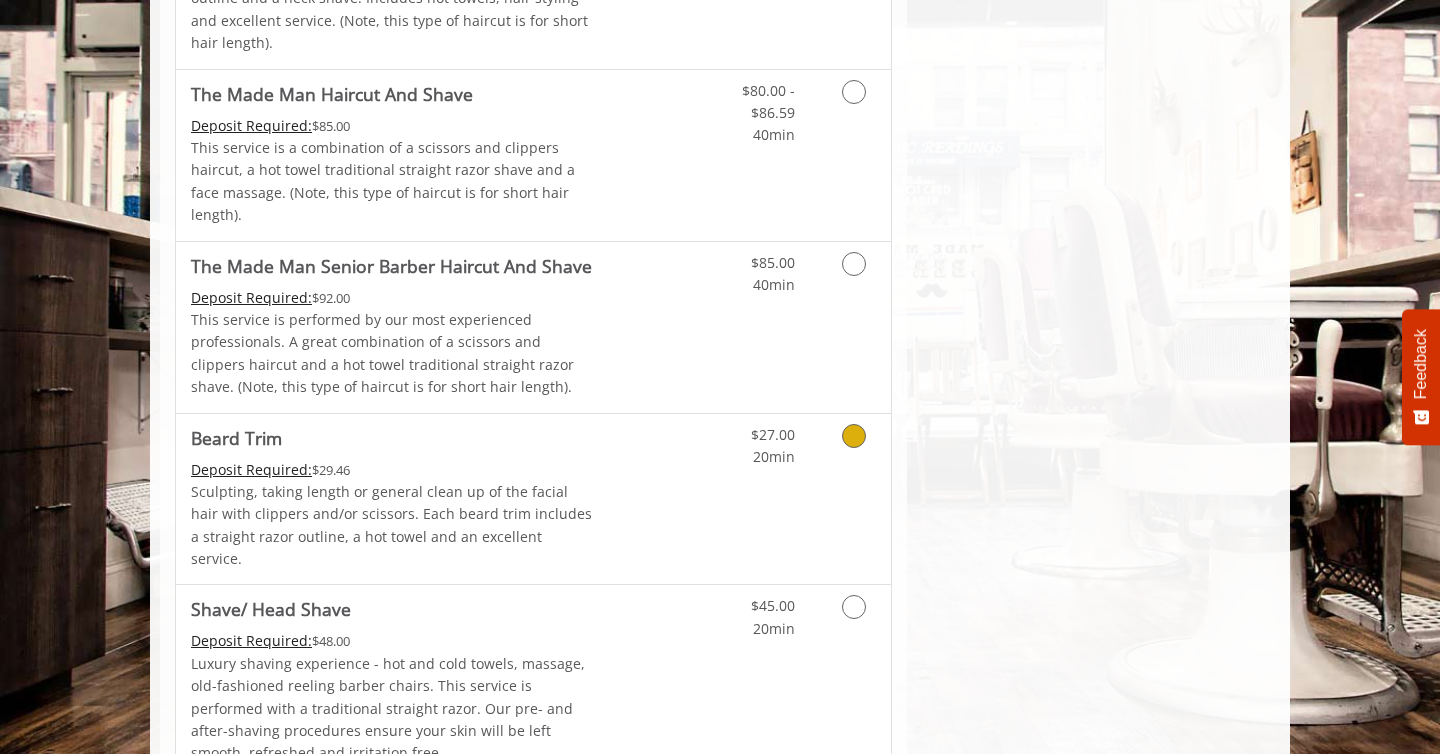 click at bounding box center [854, 436] 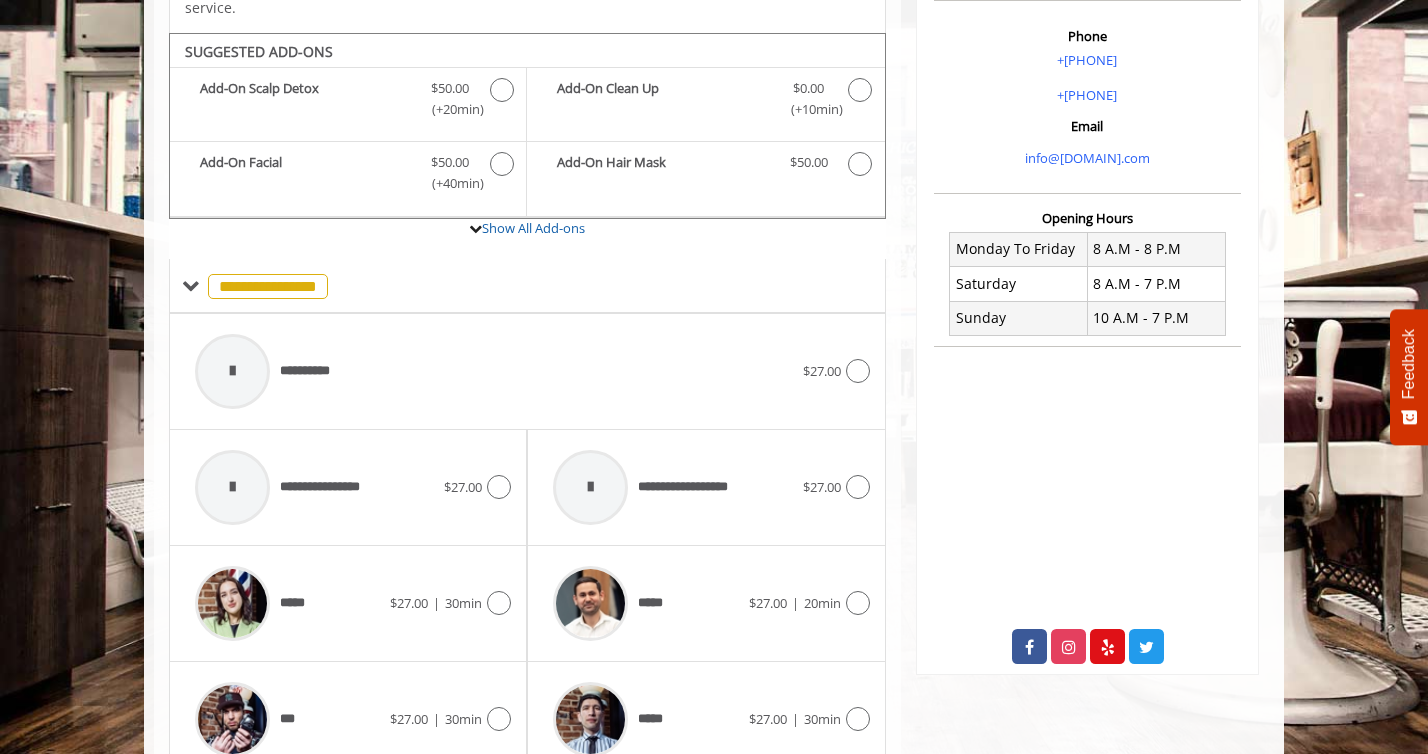 scroll, scrollTop: 588, scrollLeft: 0, axis: vertical 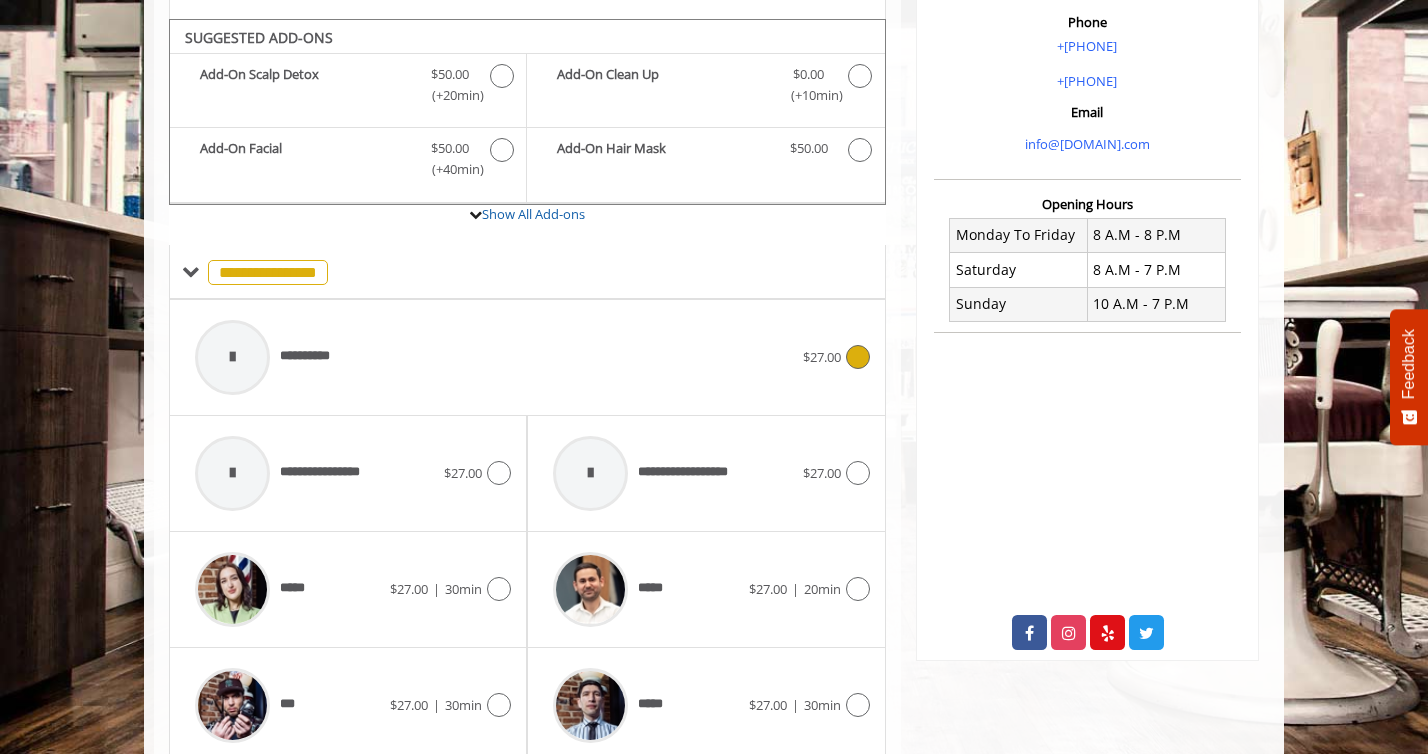 click at bounding box center (858, 357) 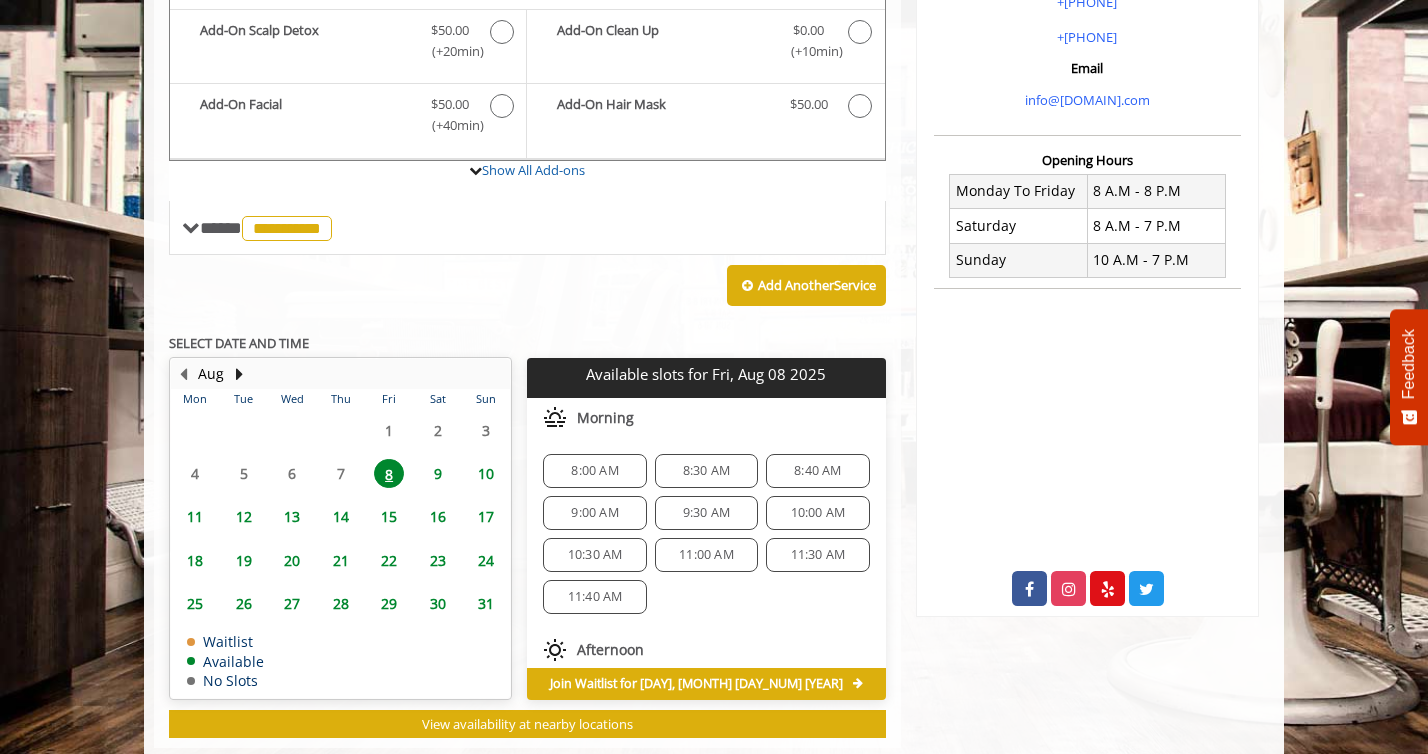 scroll, scrollTop: 669, scrollLeft: 0, axis: vertical 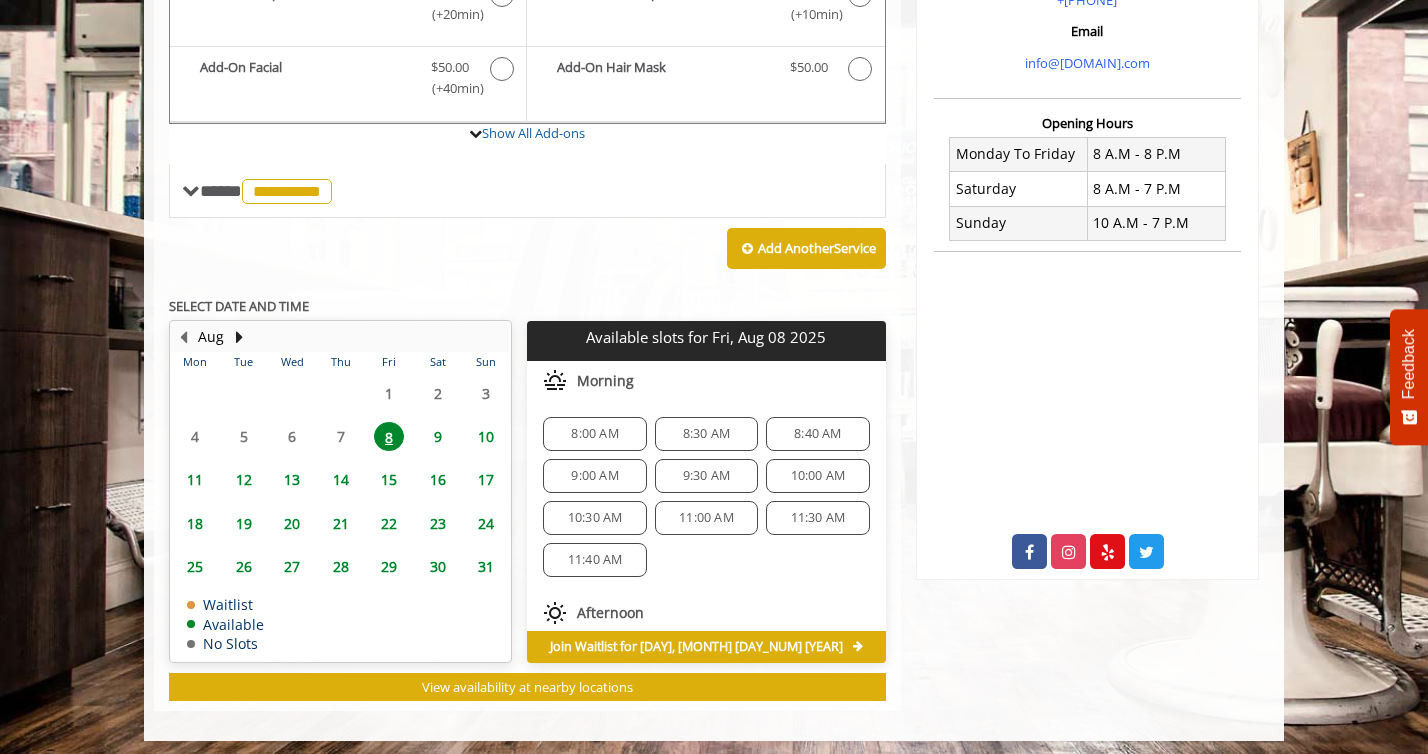 click on "8:30 AM" 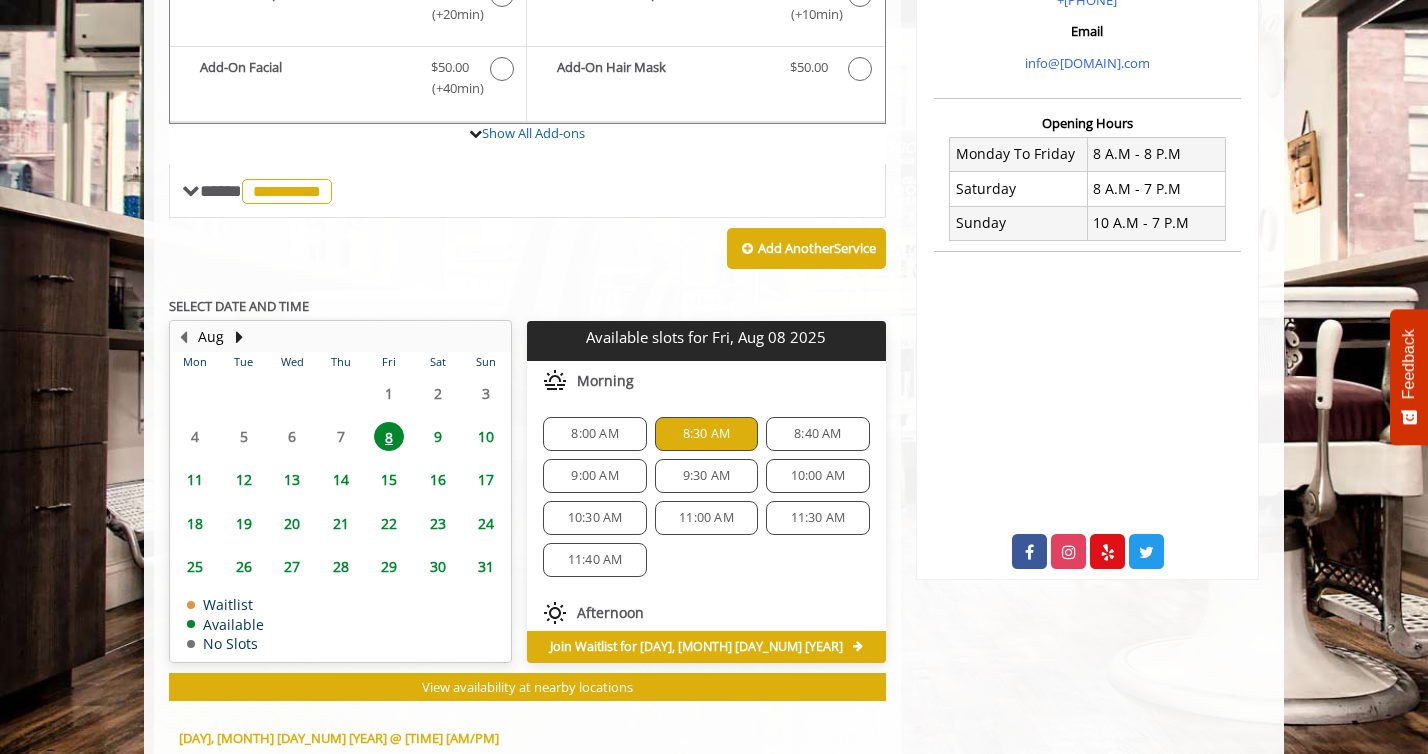 scroll, scrollTop: 1037, scrollLeft: 0, axis: vertical 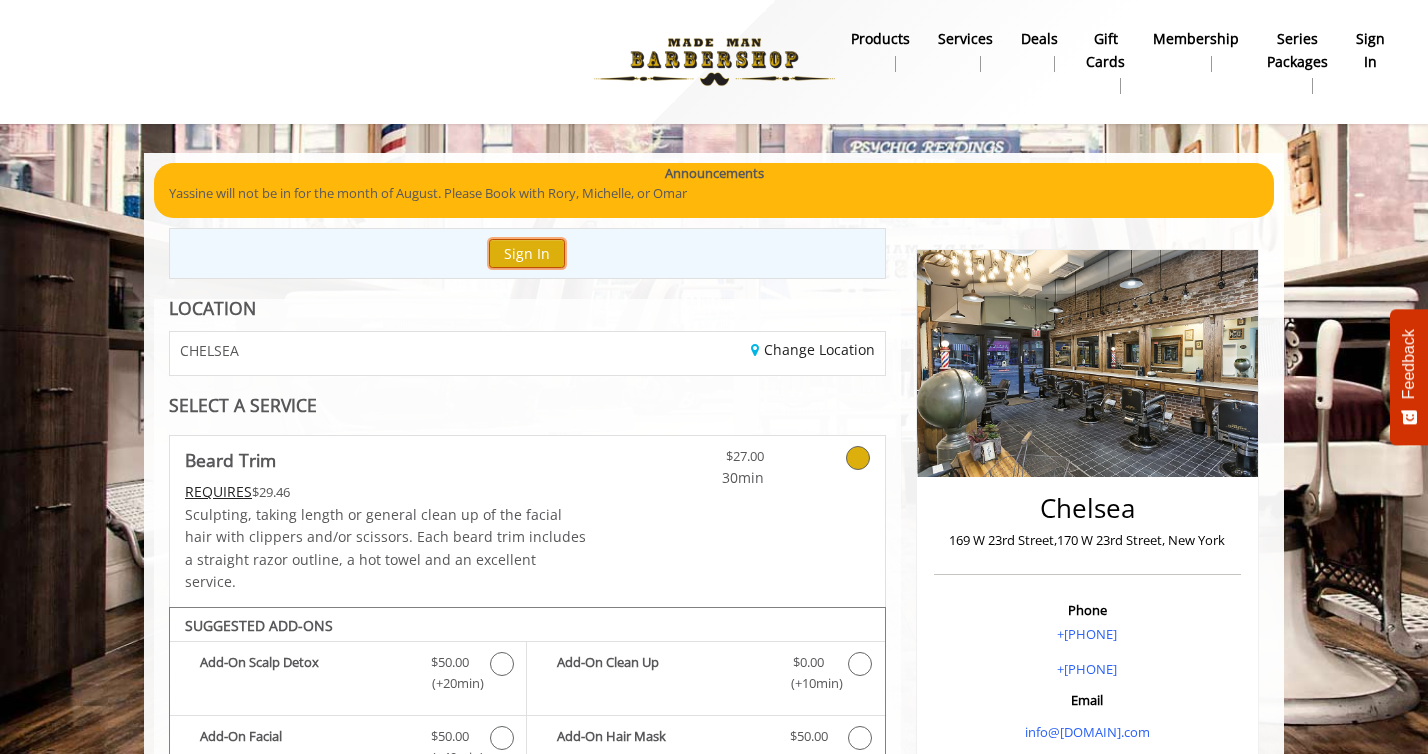 click on "Sign In" at bounding box center (527, 253) 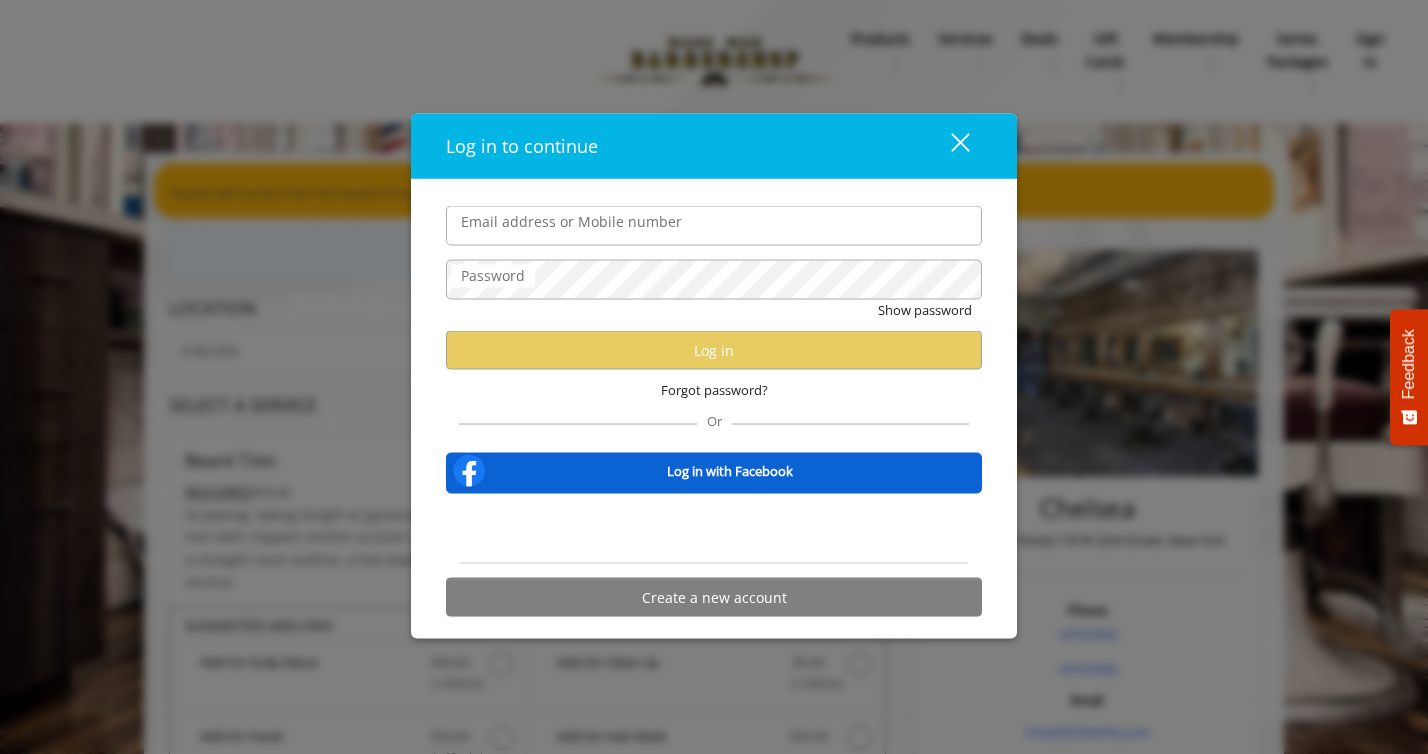 type on "**********" 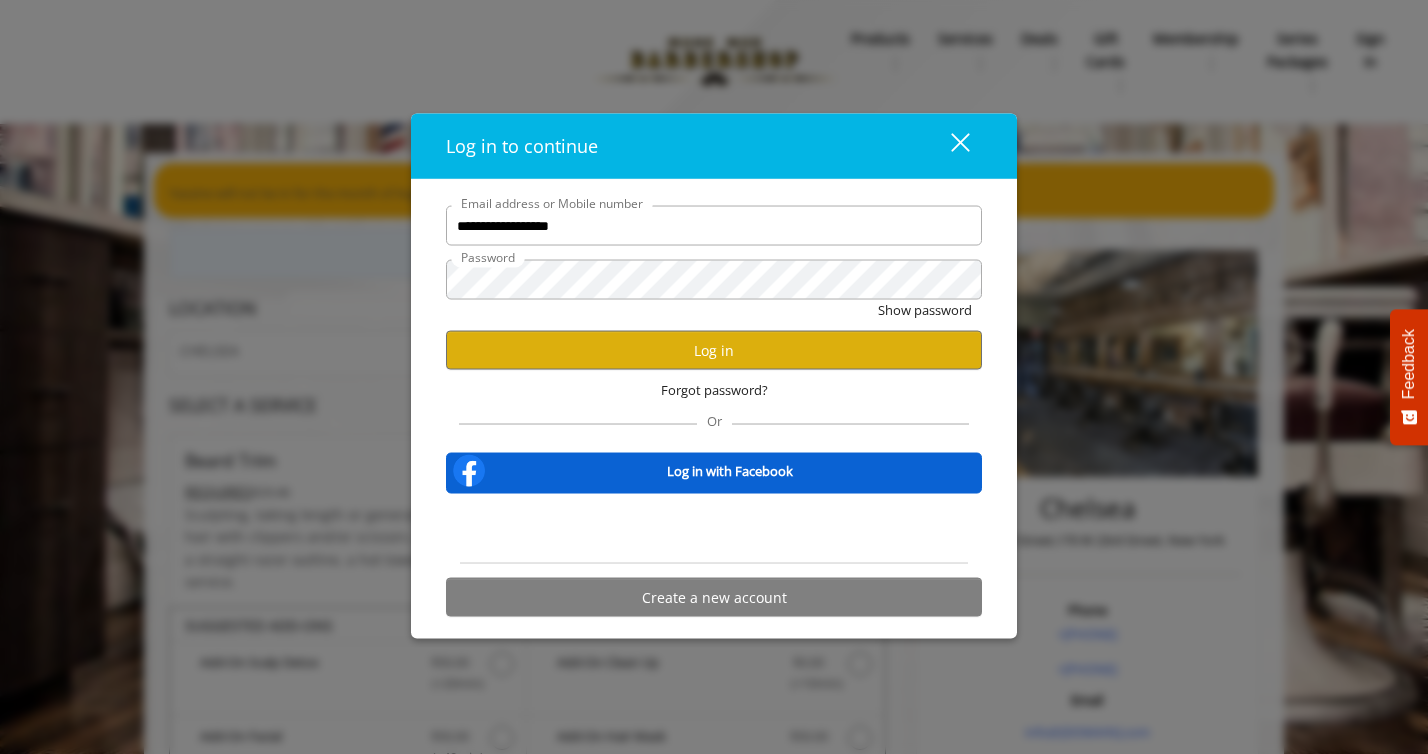 scroll, scrollTop: 0, scrollLeft: 0, axis: both 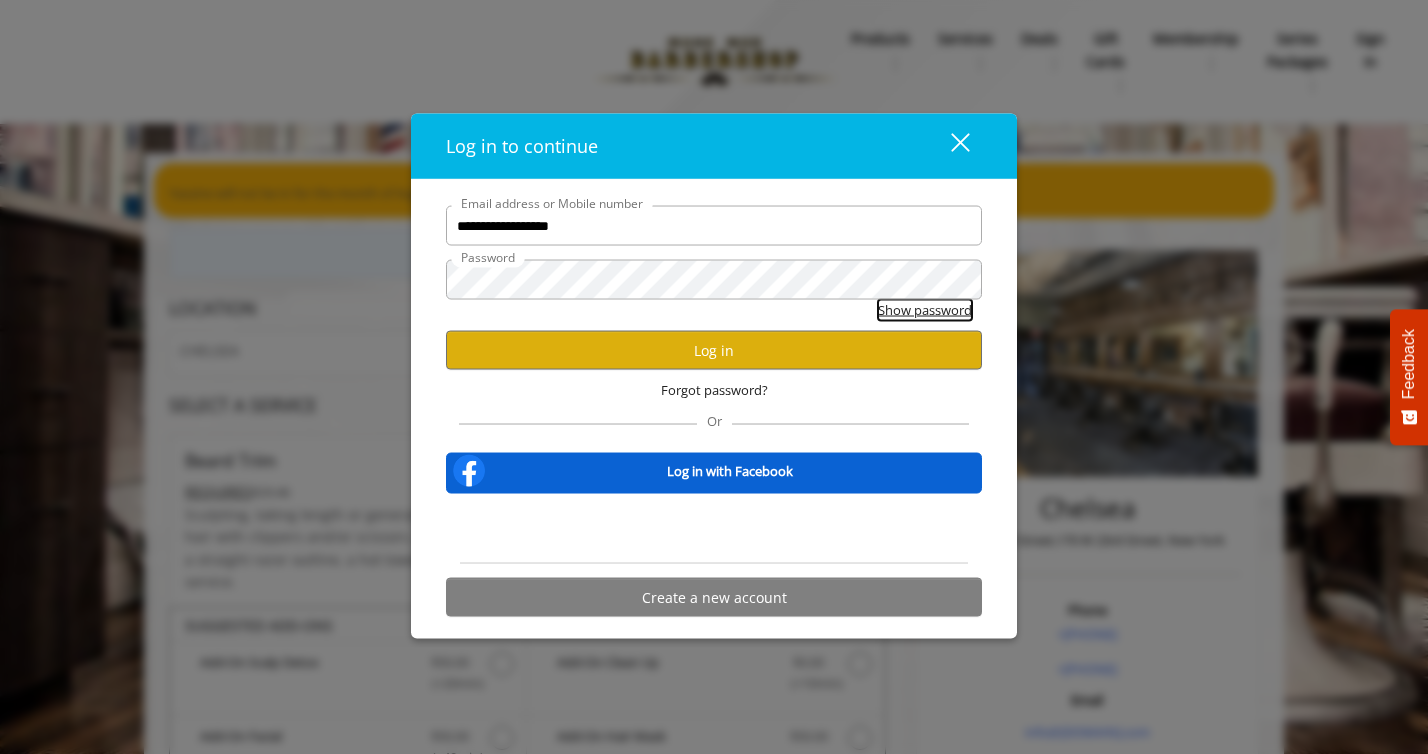click on "Show password" at bounding box center (925, 310) 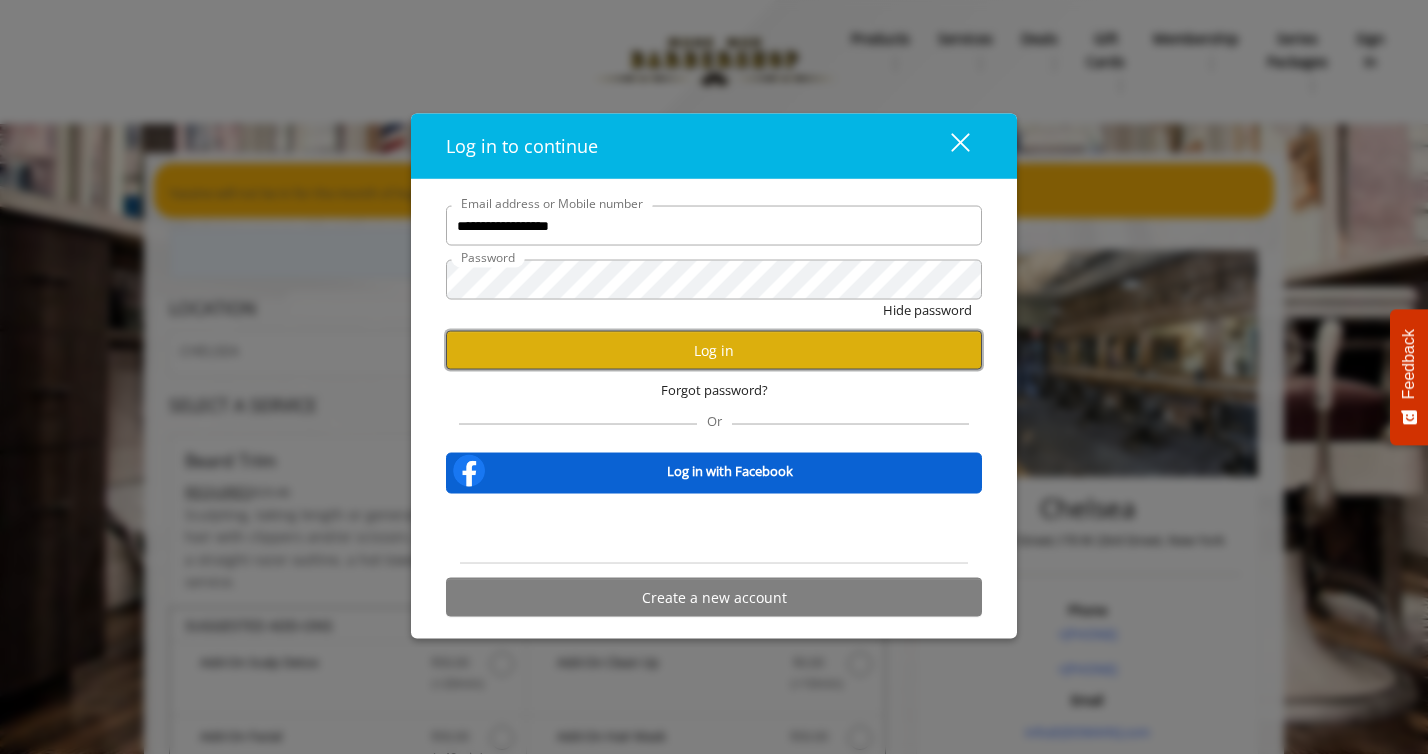 click on "Log in" at bounding box center [714, 350] 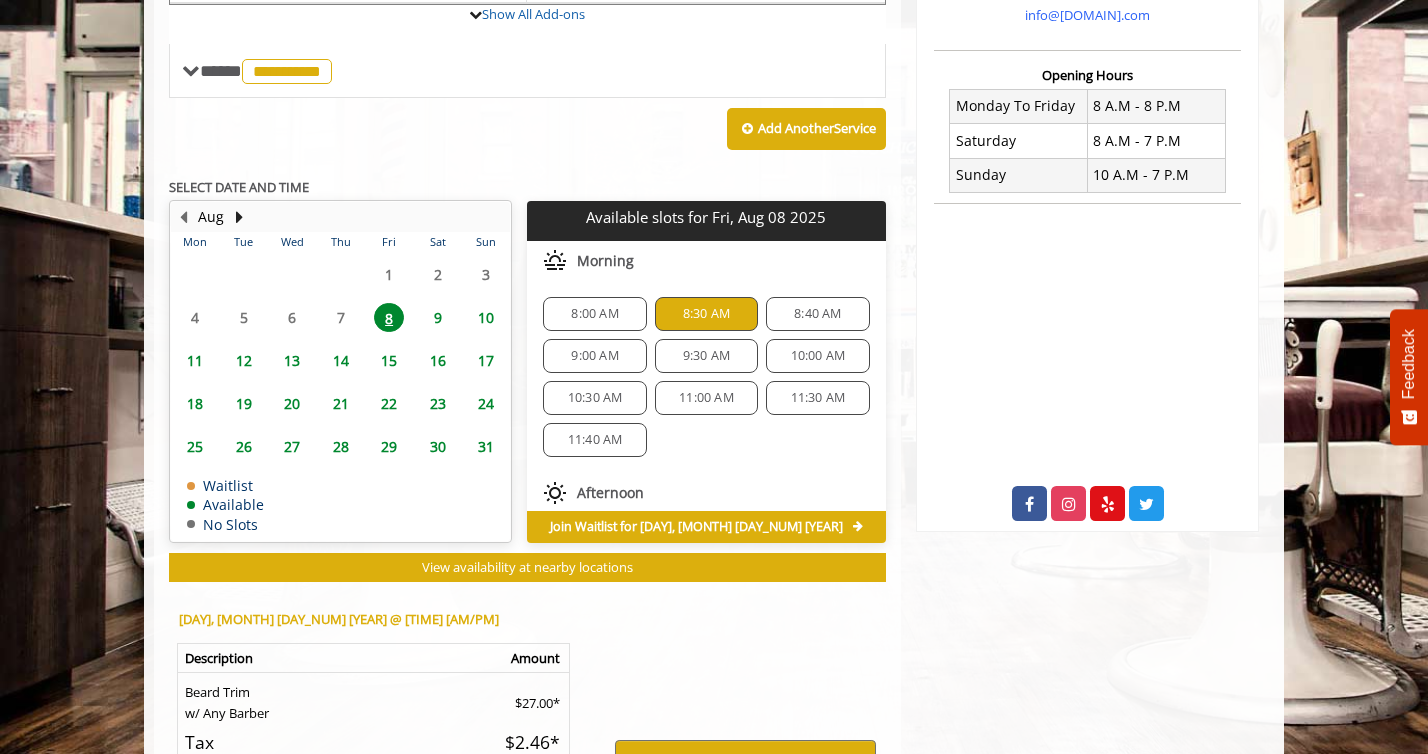 scroll, scrollTop: 718, scrollLeft: 0, axis: vertical 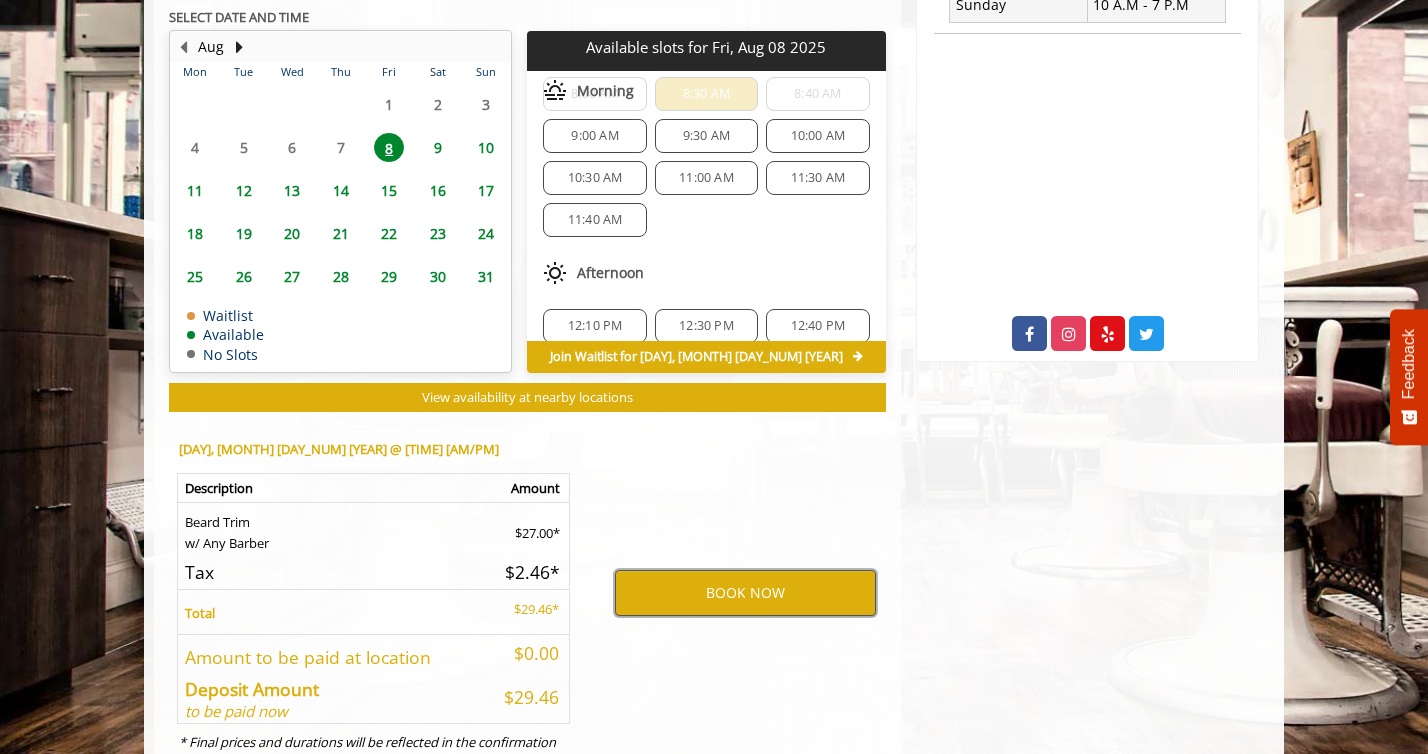 click on "BOOK NOW" at bounding box center [745, 593] 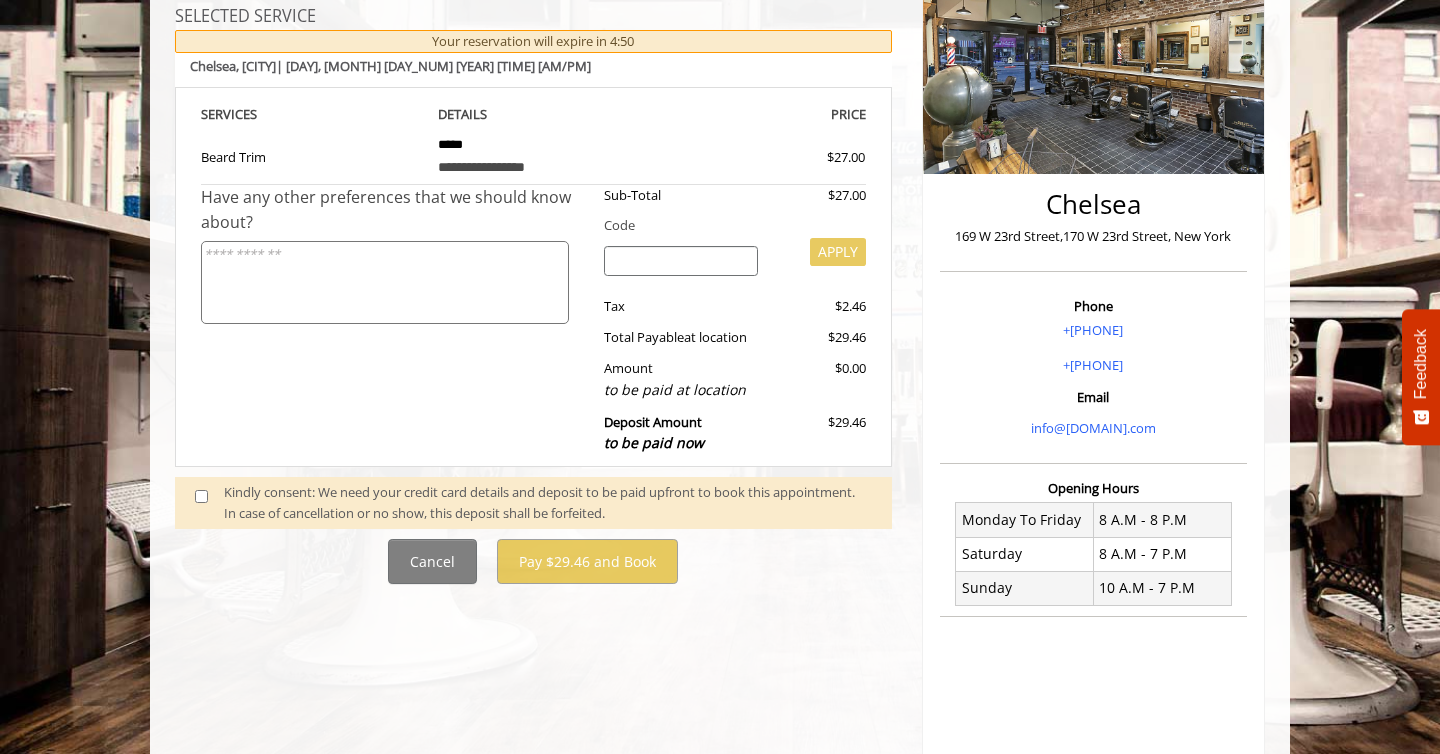scroll, scrollTop: 355, scrollLeft: 0, axis: vertical 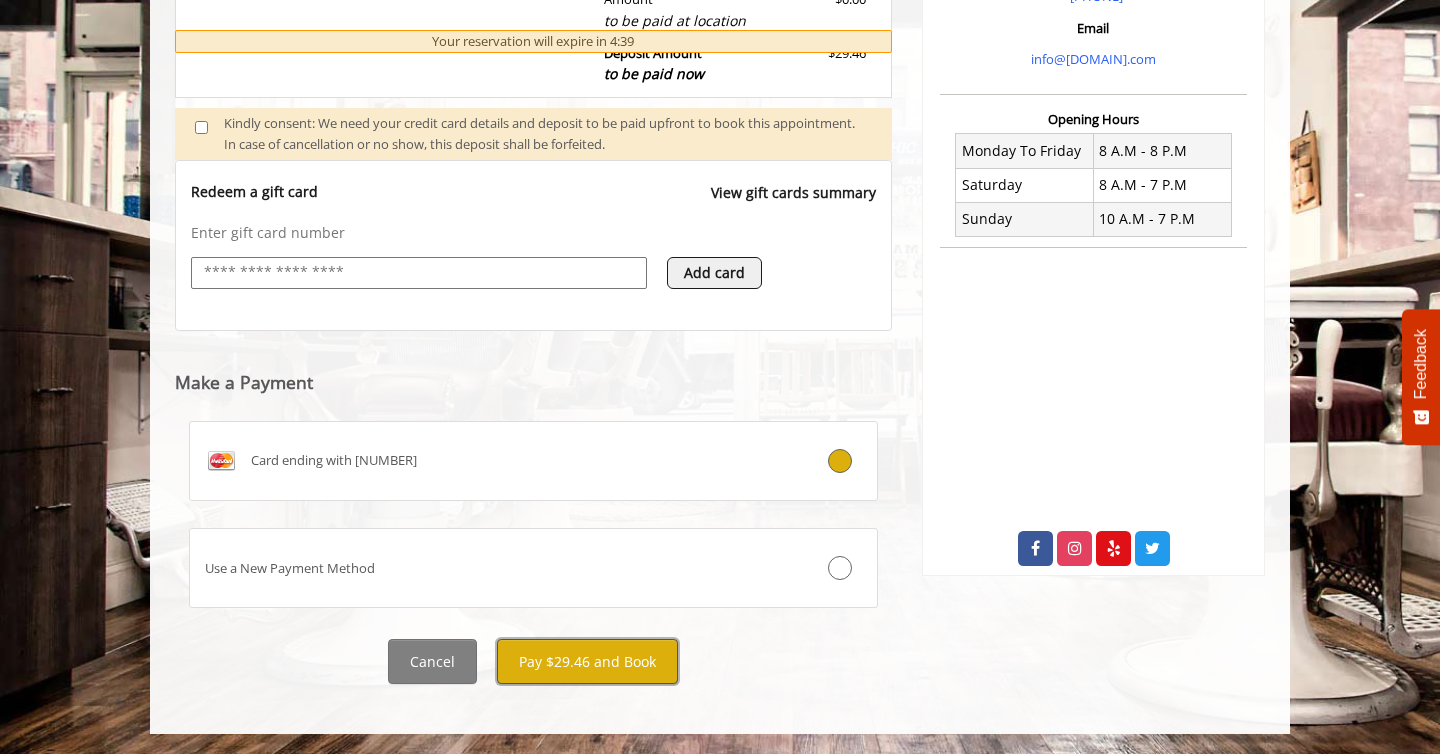 click on "Pay $29.46 and Book" at bounding box center (587, 661) 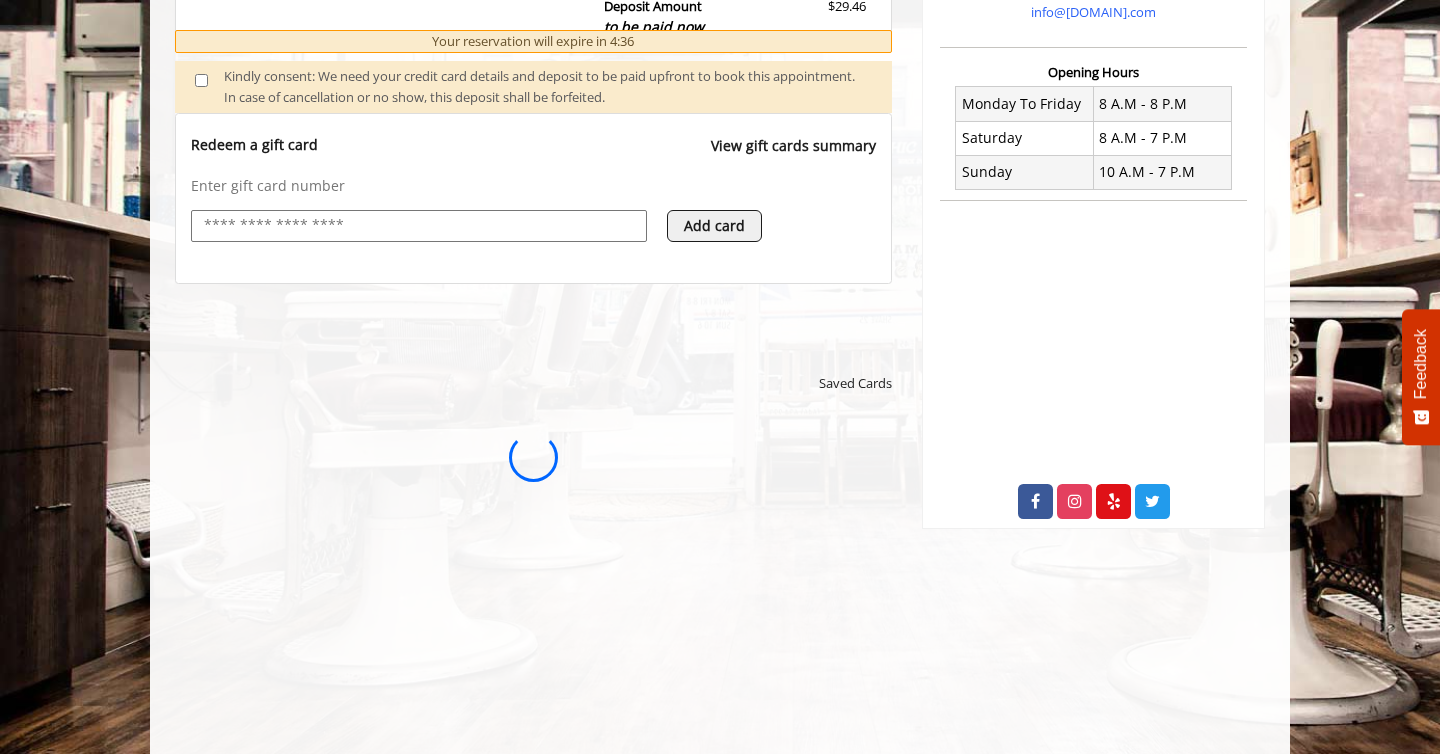 scroll, scrollTop: 0, scrollLeft: 0, axis: both 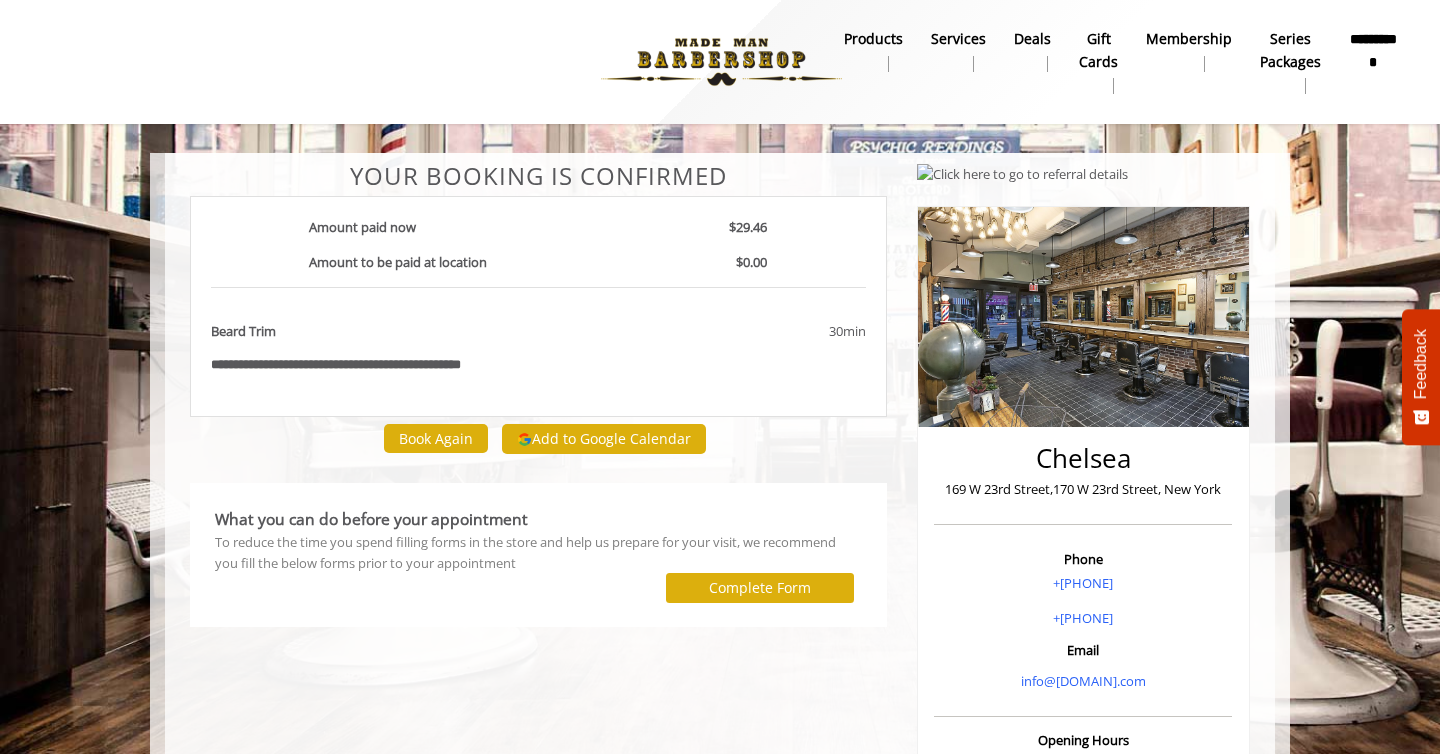 click on "**********" at bounding box center [720, 689] 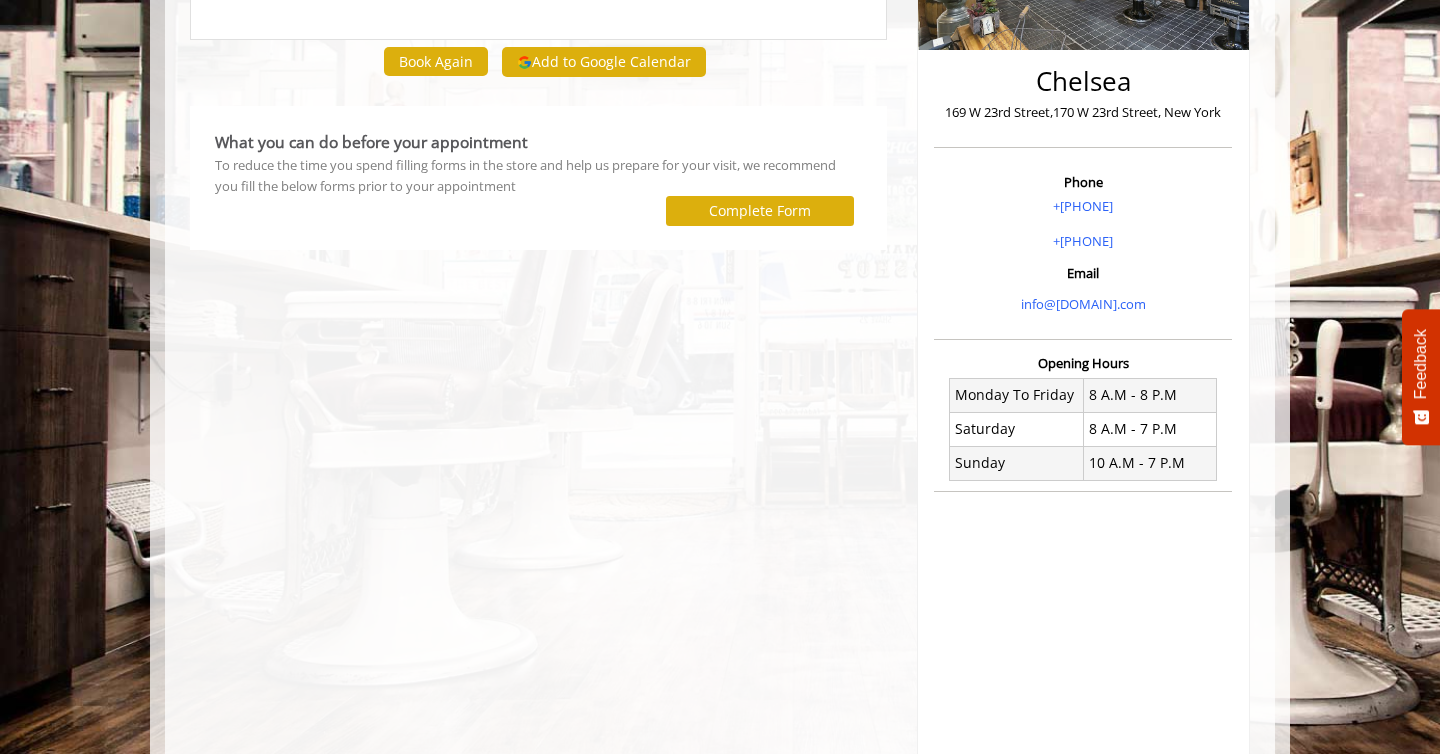 scroll, scrollTop: 519, scrollLeft: 0, axis: vertical 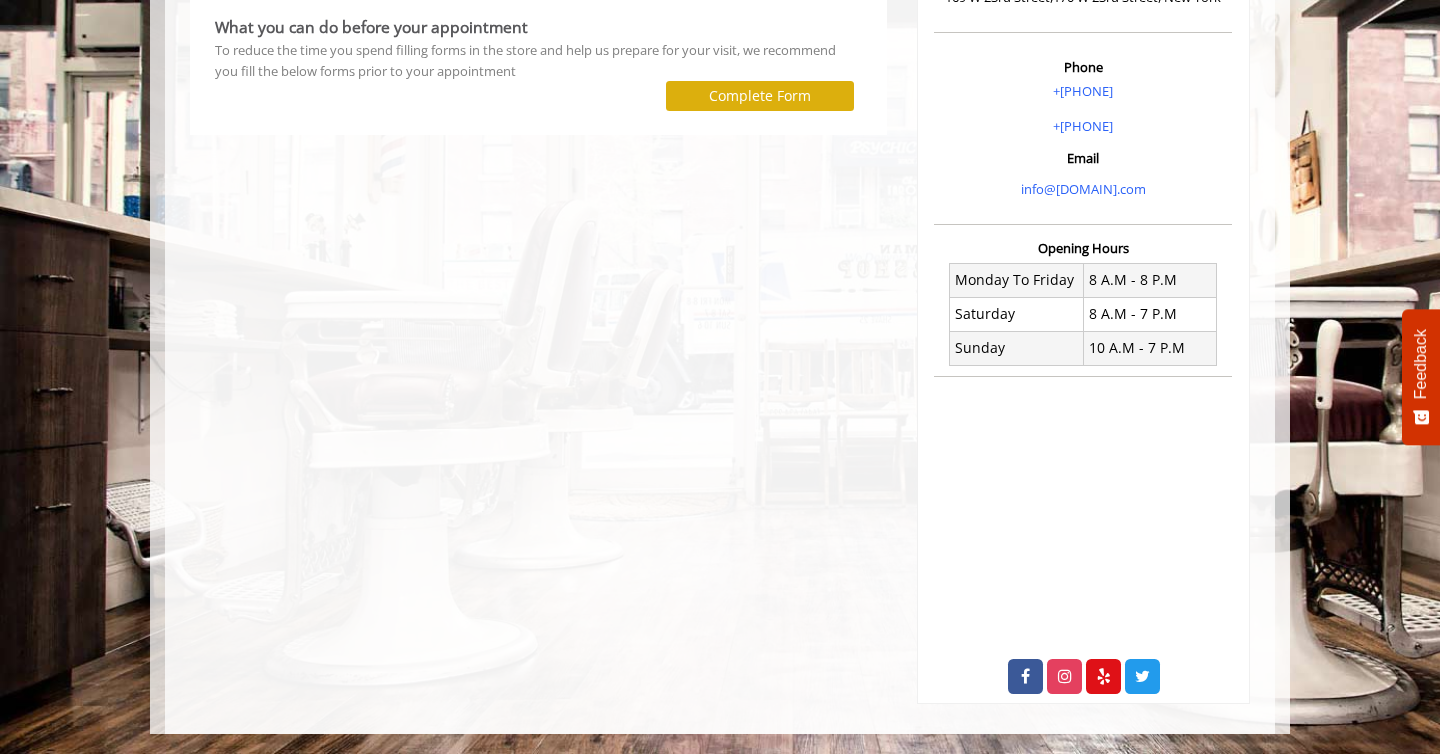 click on "**********" at bounding box center [720, 197] 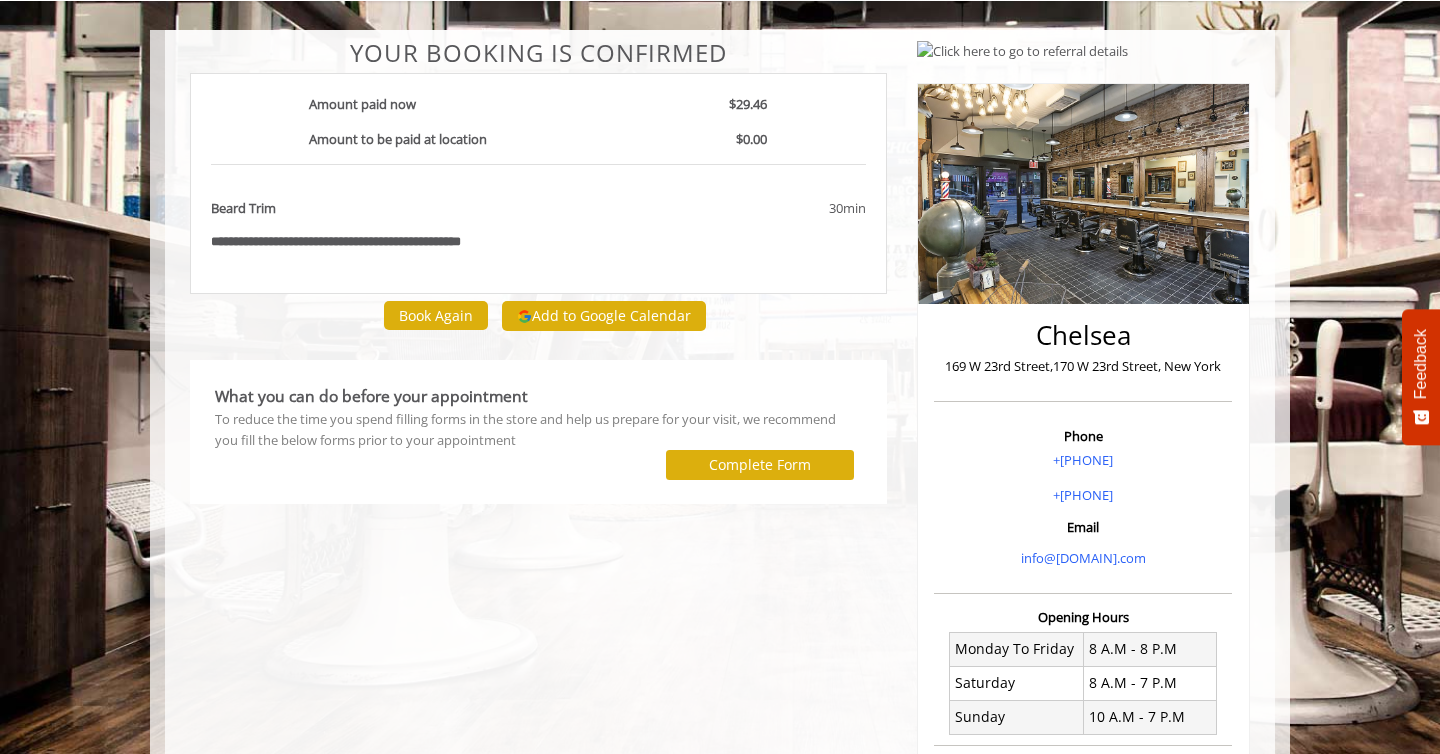 scroll, scrollTop: 0, scrollLeft: 0, axis: both 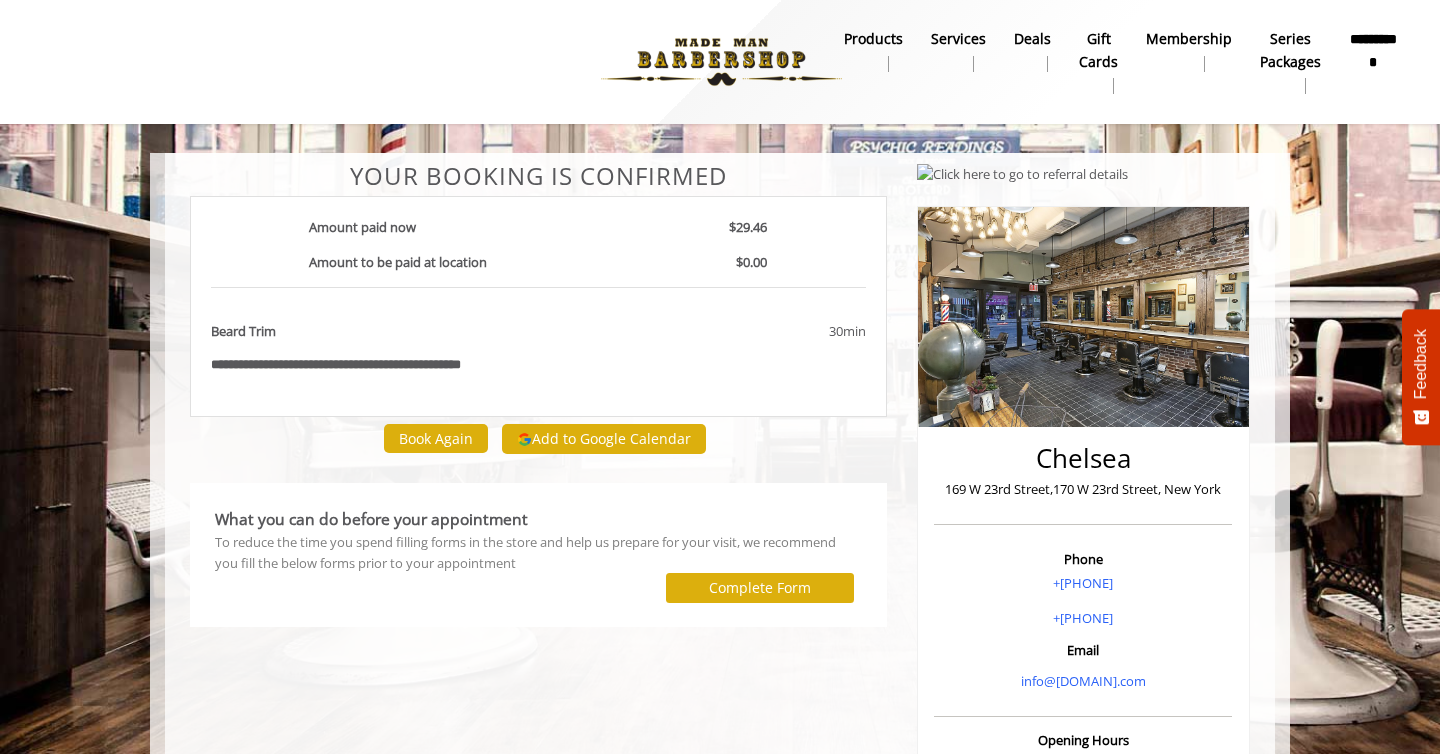 click on "Services" at bounding box center (958, 39) 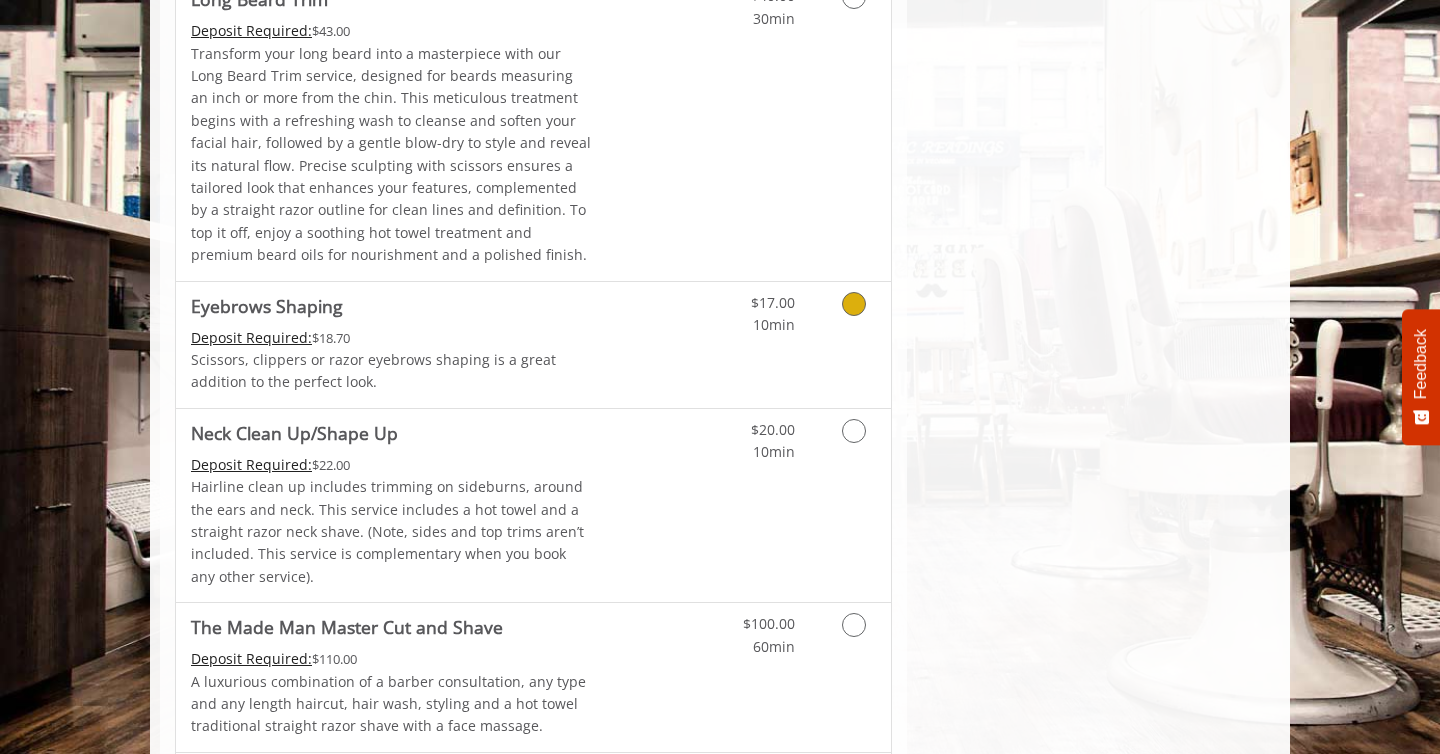 scroll, scrollTop: 3325, scrollLeft: 0, axis: vertical 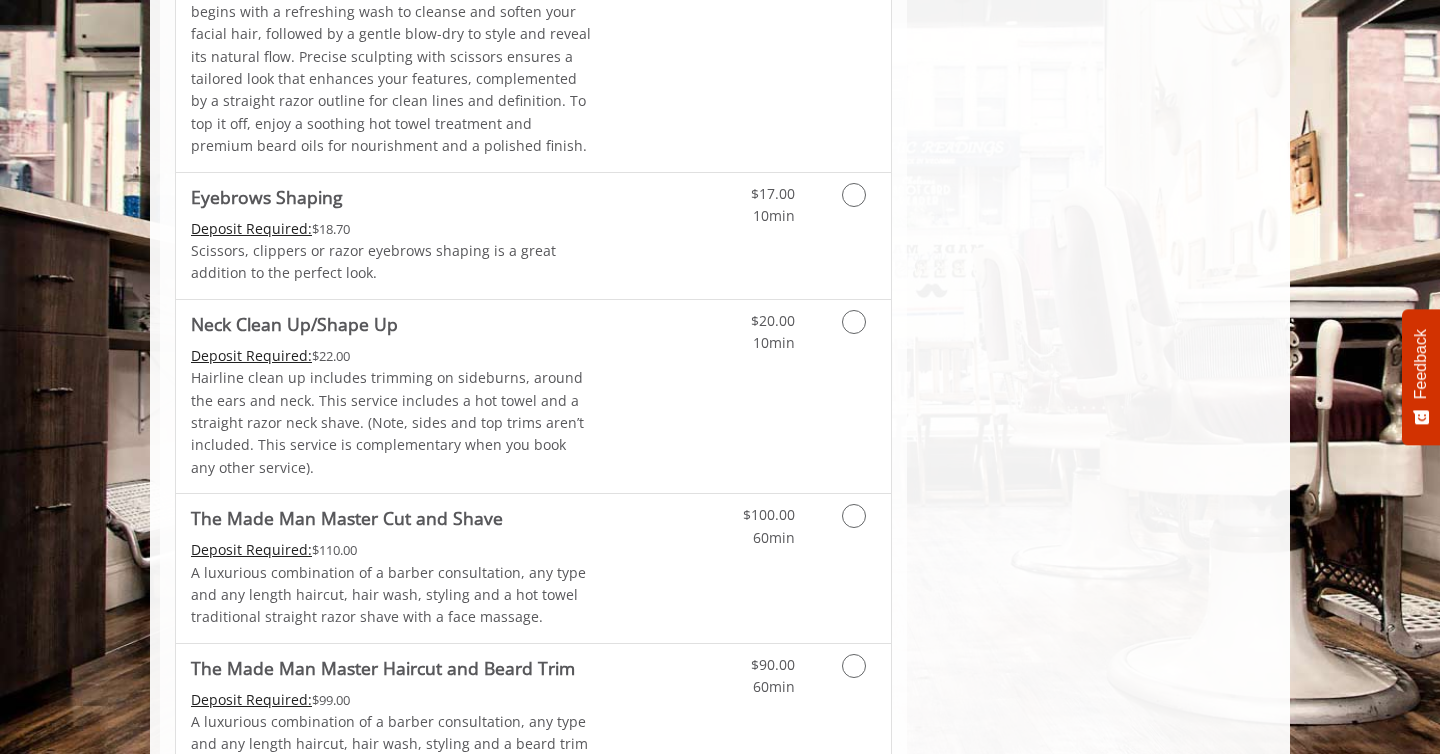 click on "**********" at bounding box center (720, -1175) 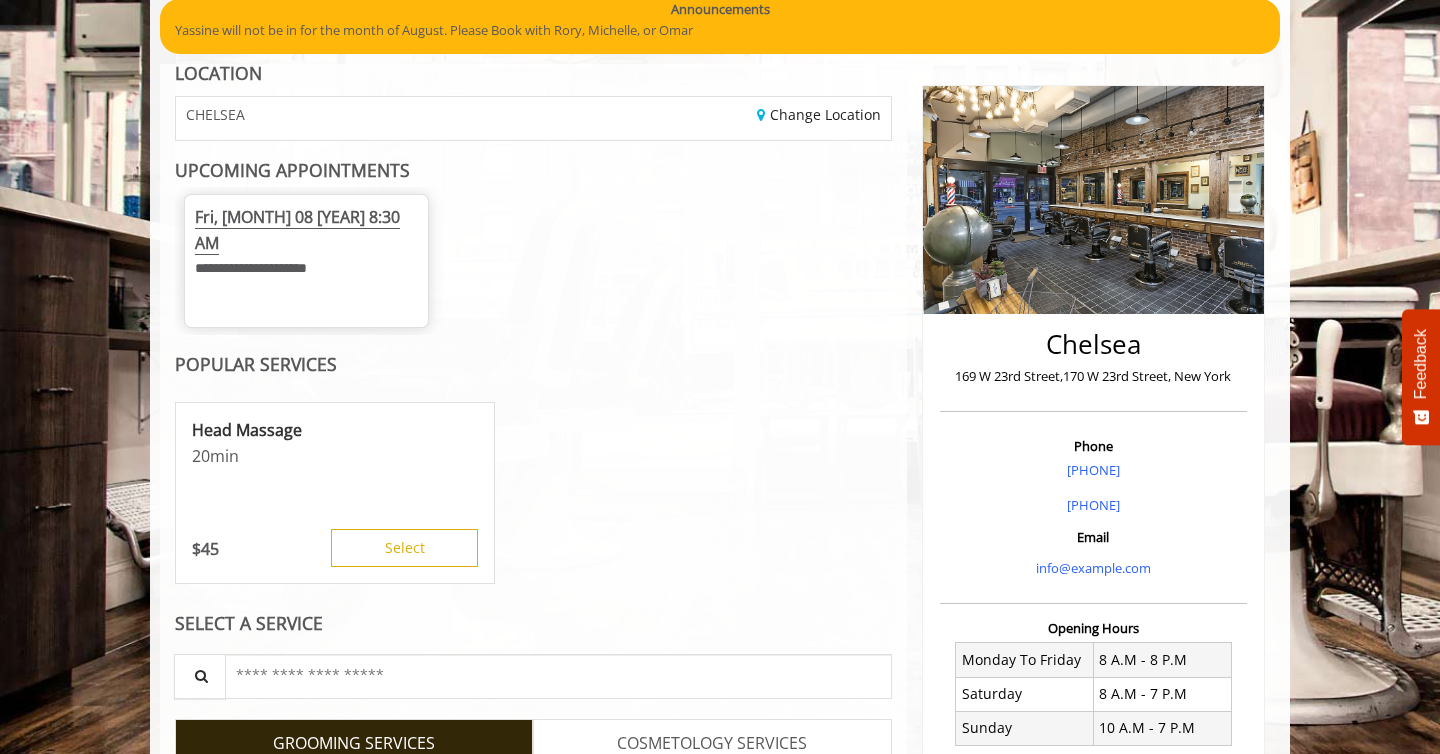 scroll, scrollTop: 0, scrollLeft: 0, axis: both 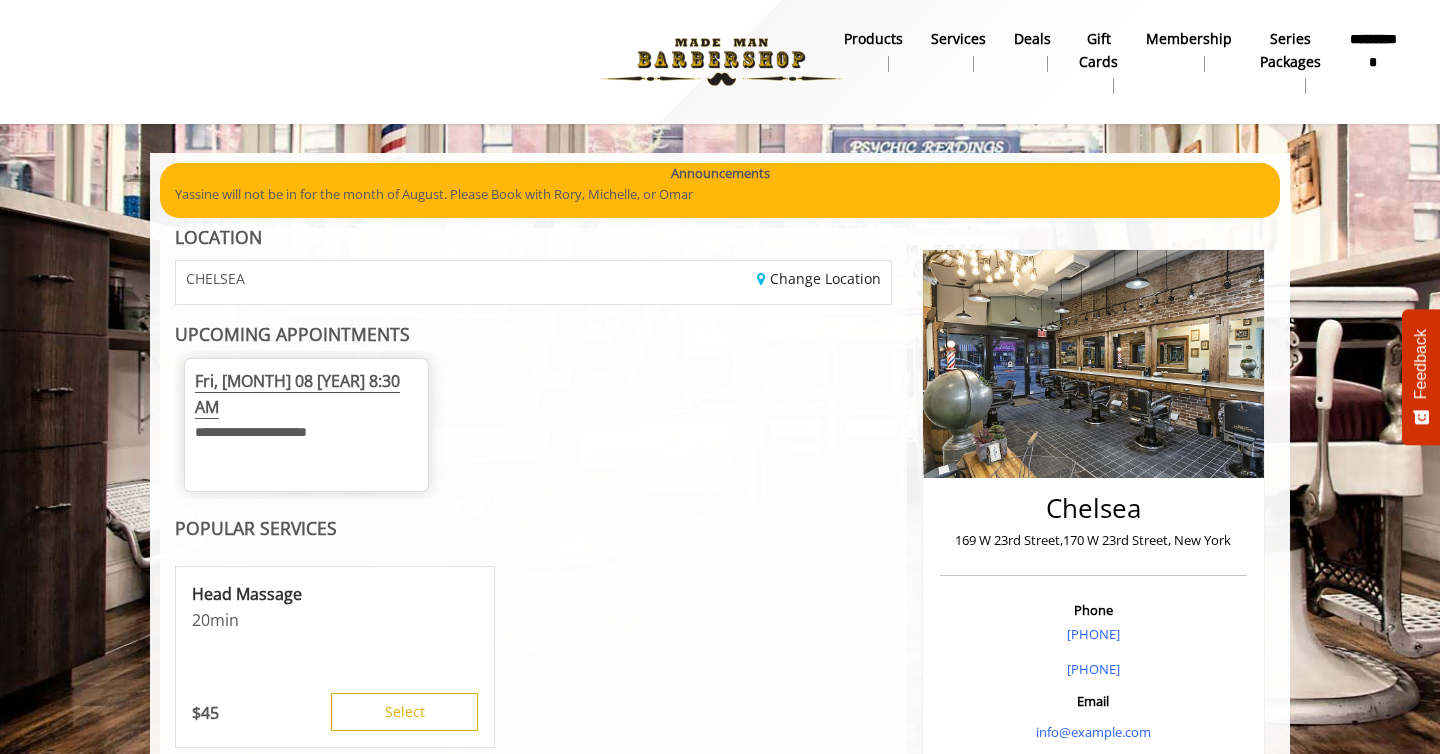 click on "Deals" at bounding box center (1032, 39) 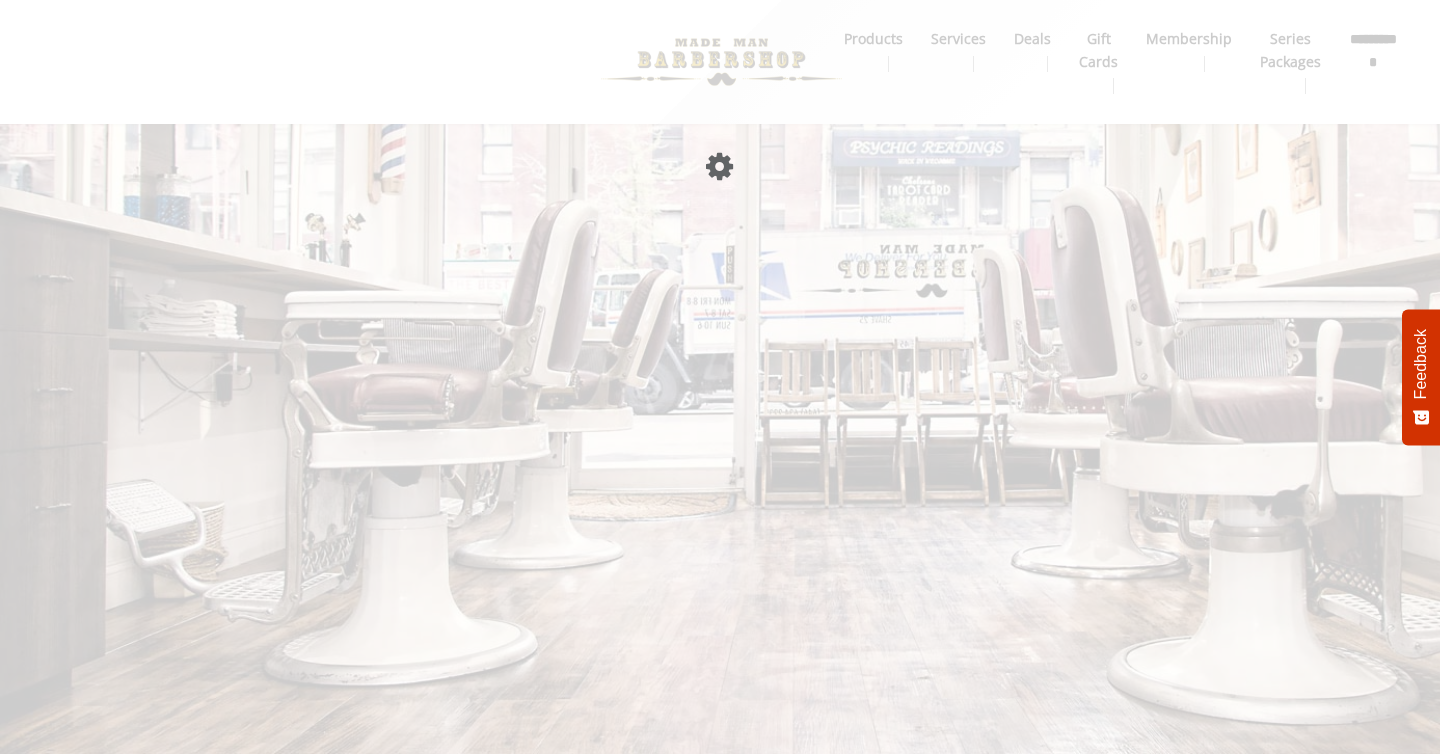 scroll, scrollTop: 0, scrollLeft: 0, axis: both 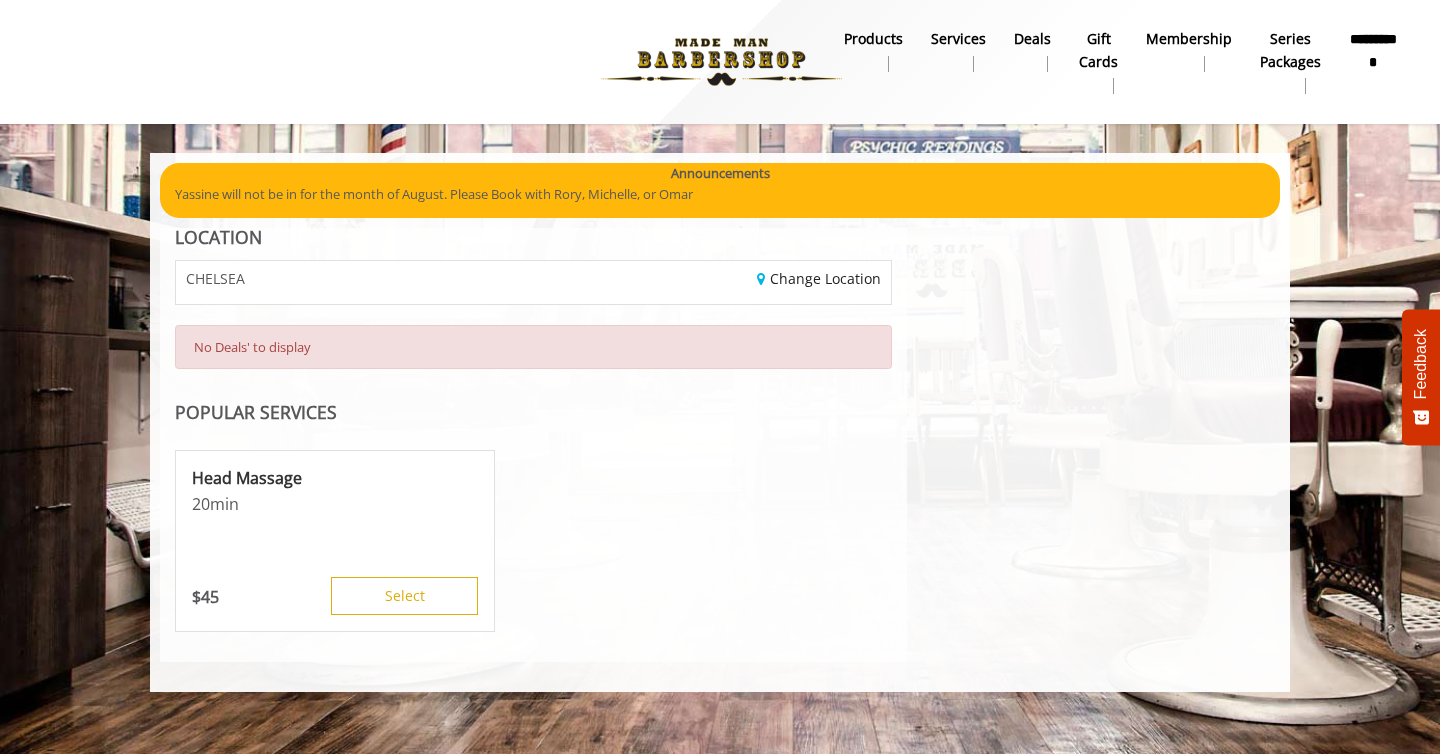 click on "Announcements [PERSON] will not be in for the month of August. Please Book with [PERSON], [PERSON], or [PERSON]
announcement Banner : Announcements × [PERSON] will not be in for the month of August. Please Book with [PERSON], [PERSON], or [PERSON]
Close Show  Offers LOCATION [LOCATION]   Change  Location   No Deals' to display  POPULAR SERVICES Head Massage 20 min    $ 45  Select" at bounding box center (720, 422) 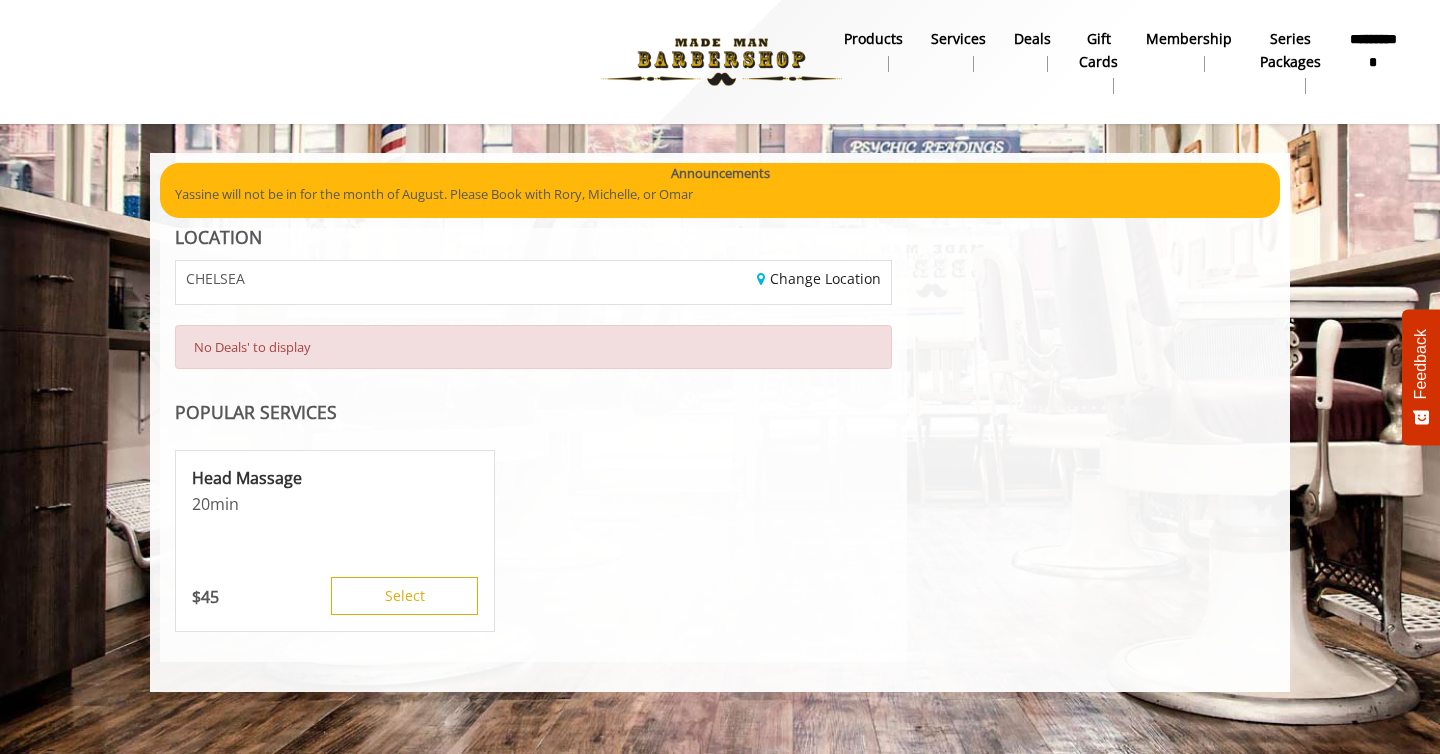 click on "Services" at bounding box center (958, 39) 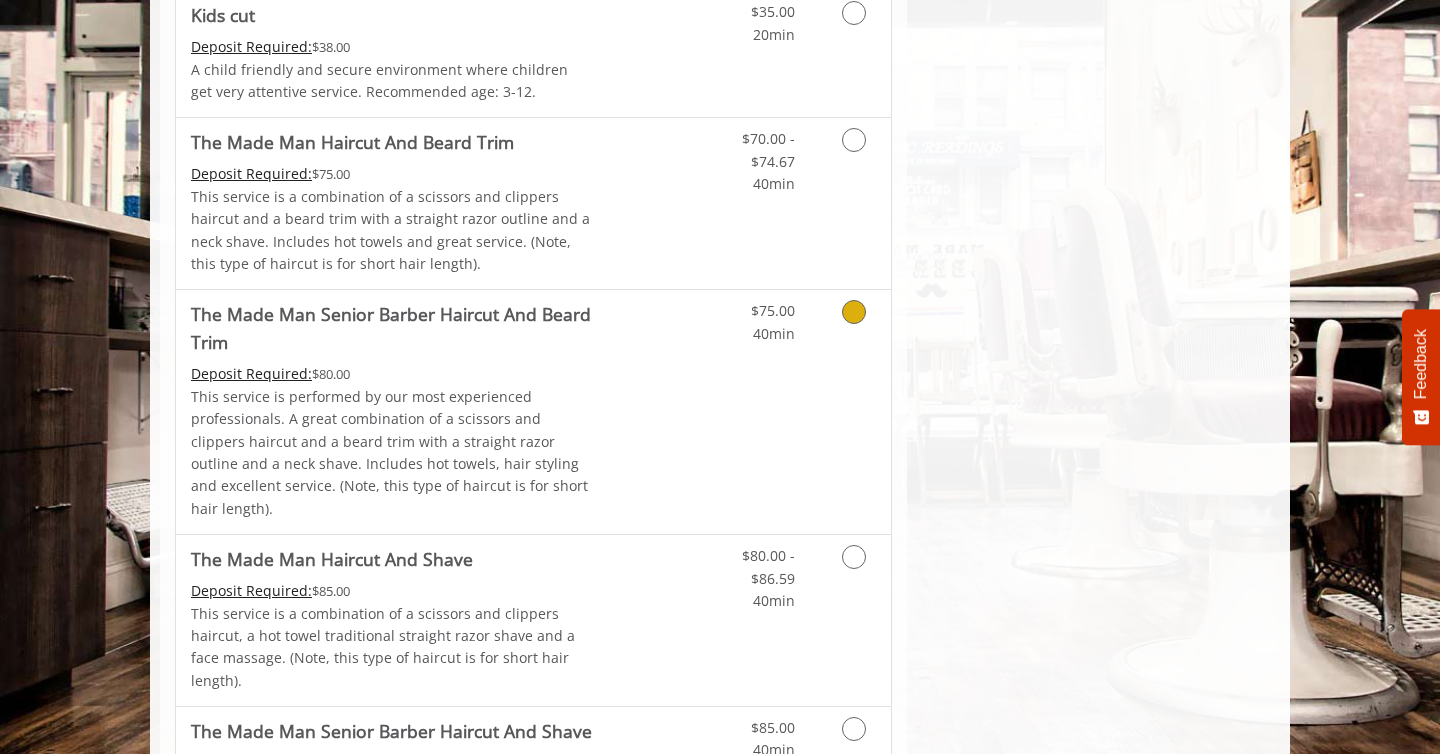 scroll, scrollTop: 1689, scrollLeft: 0, axis: vertical 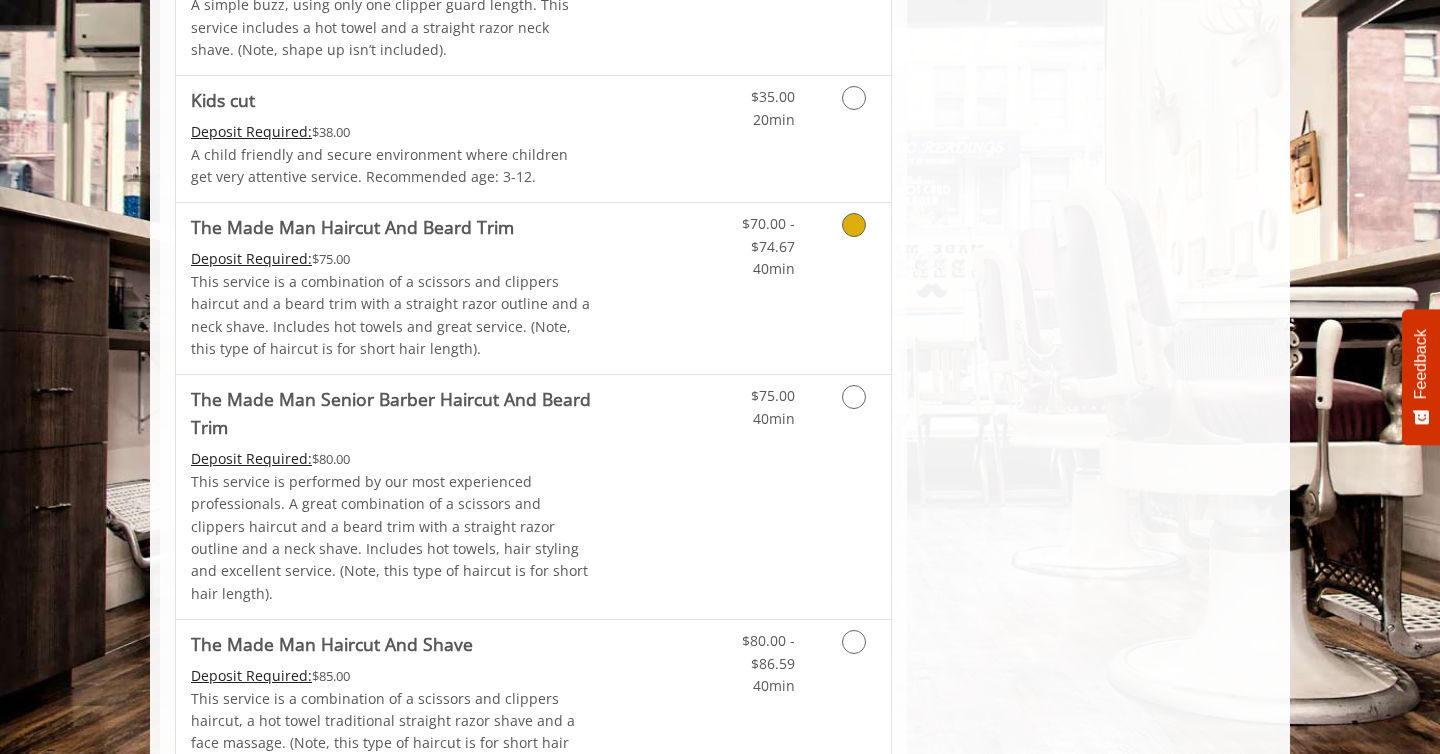 click at bounding box center (854, 225) 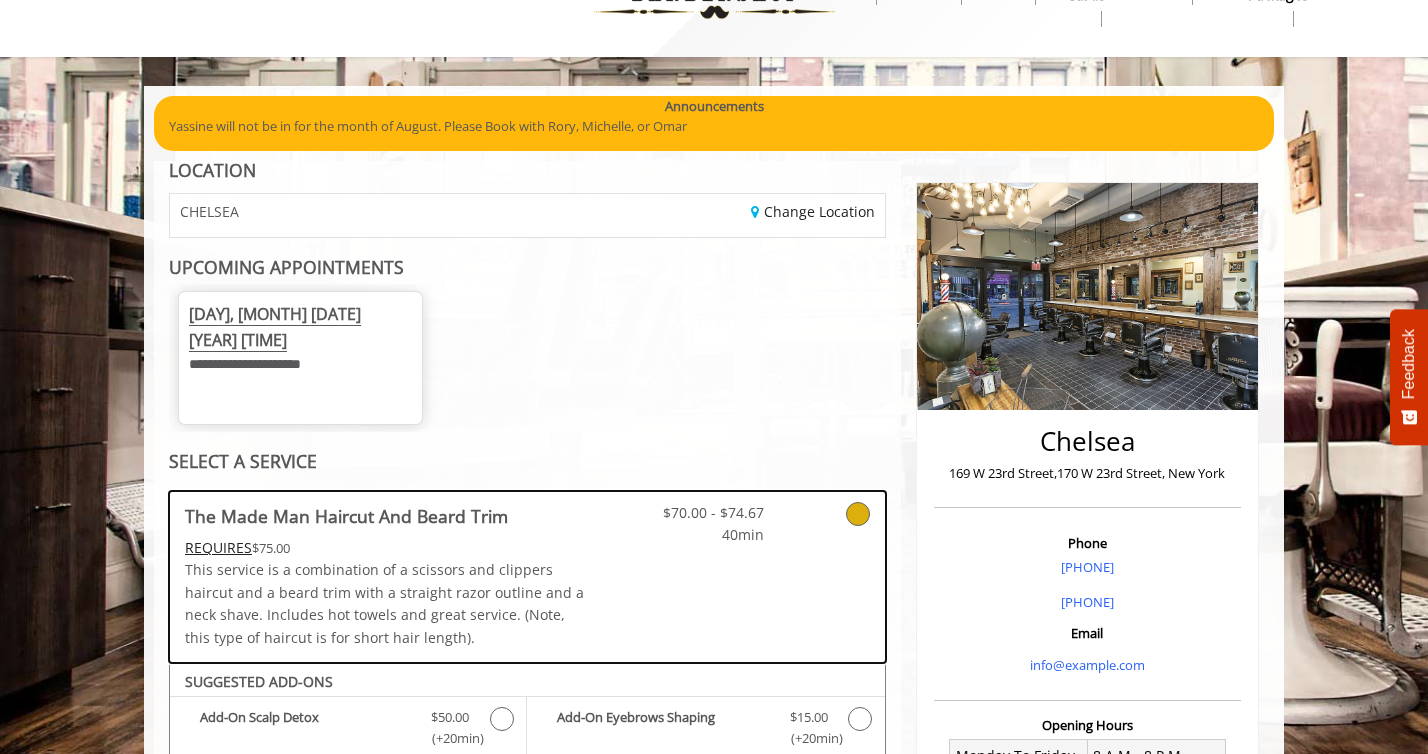 scroll, scrollTop: 0, scrollLeft: 0, axis: both 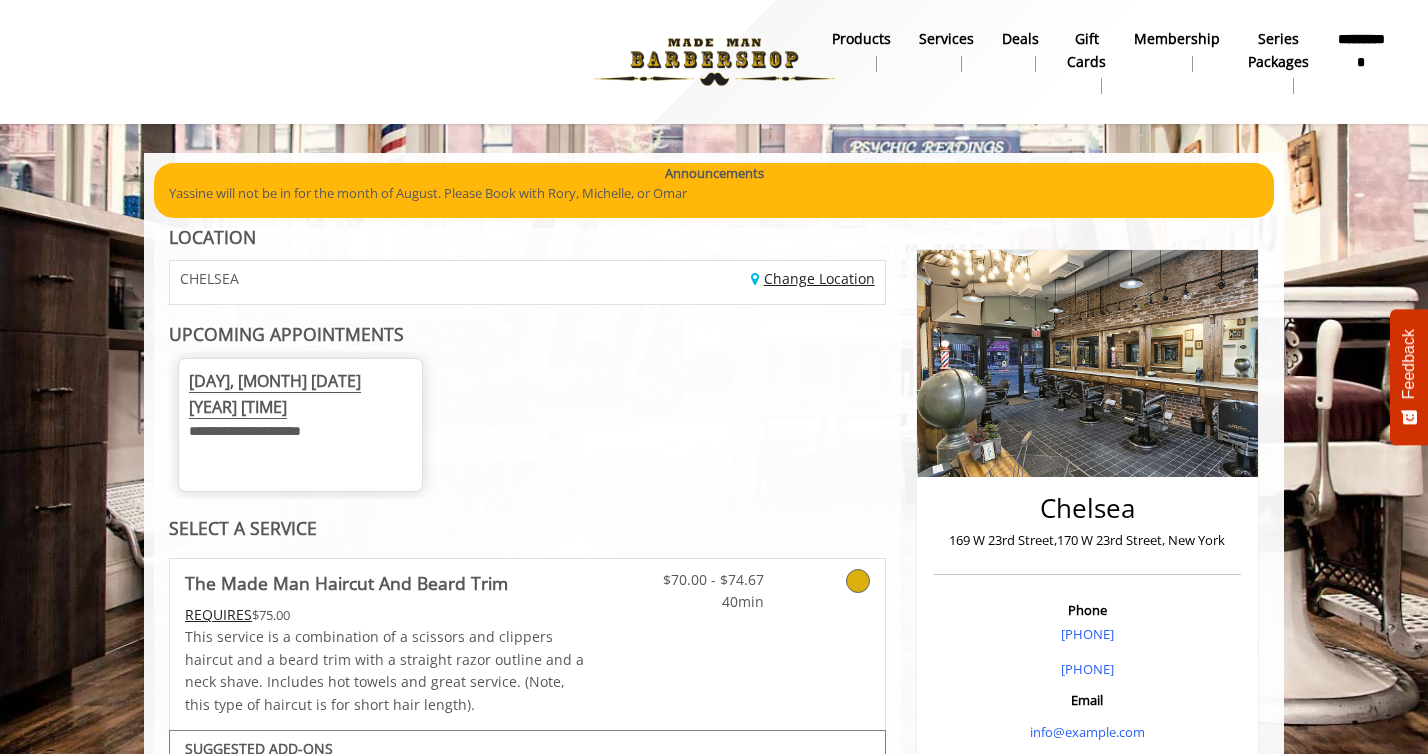 click on "Change  Location" at bounding box center (813, 278) 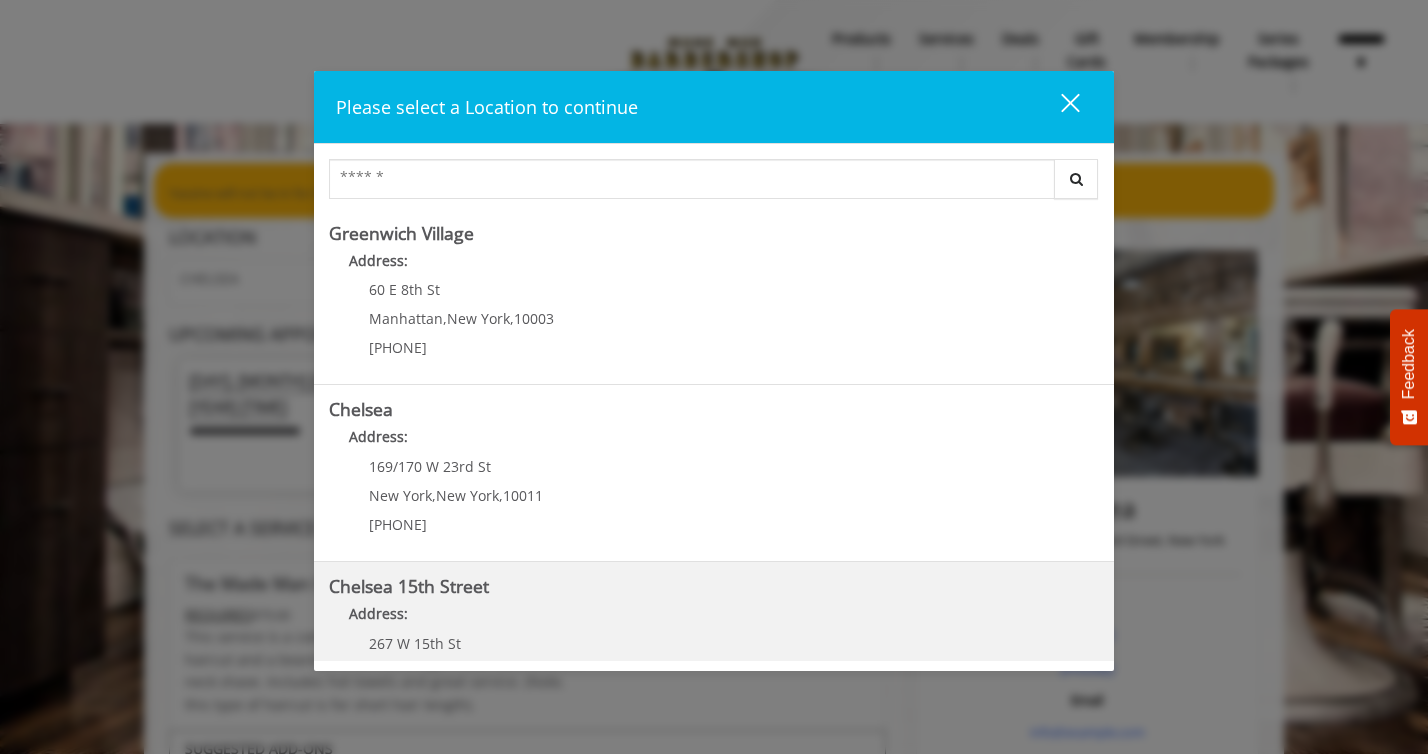 click on "Chelsea 15th Street" at bounding box center (409, 586) 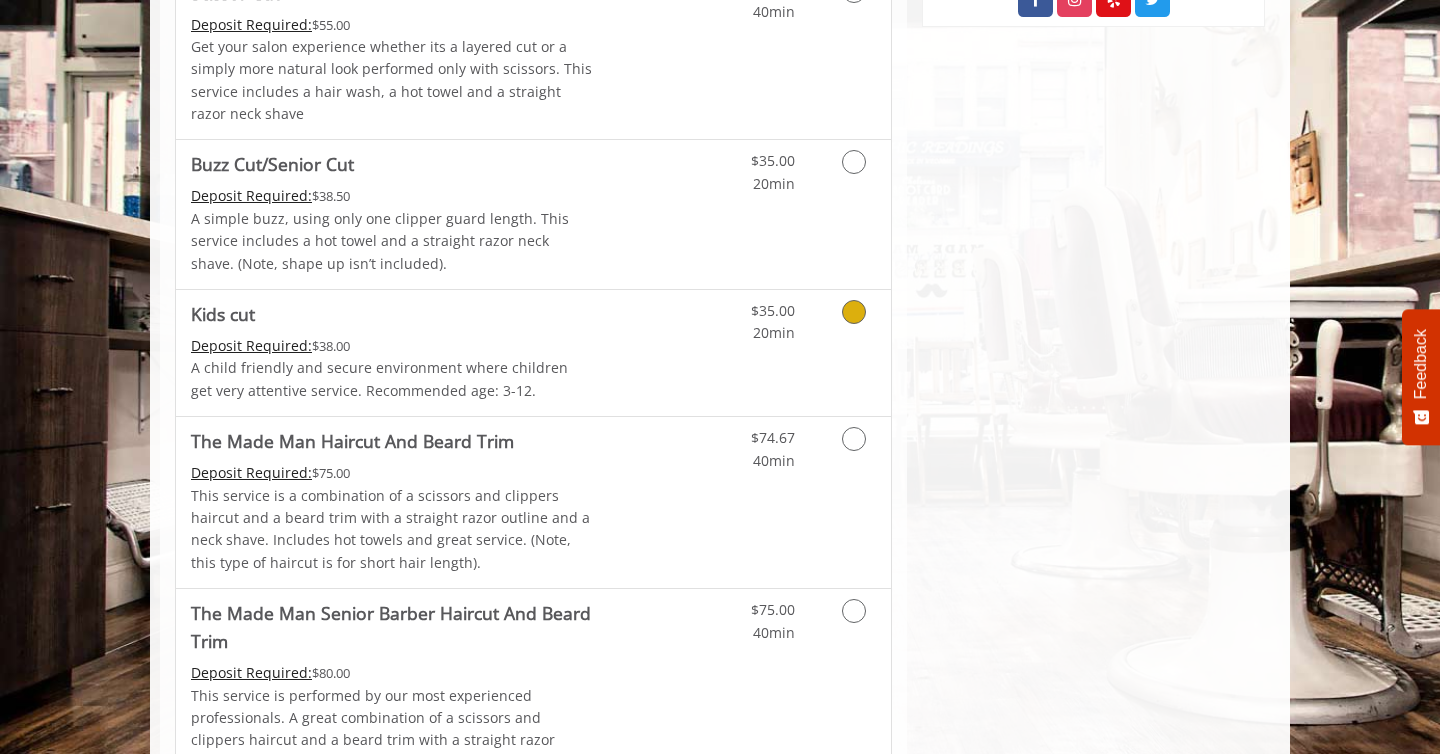 scroll, scrollTop: 1218, scrollLeft: 0, axis: vertical 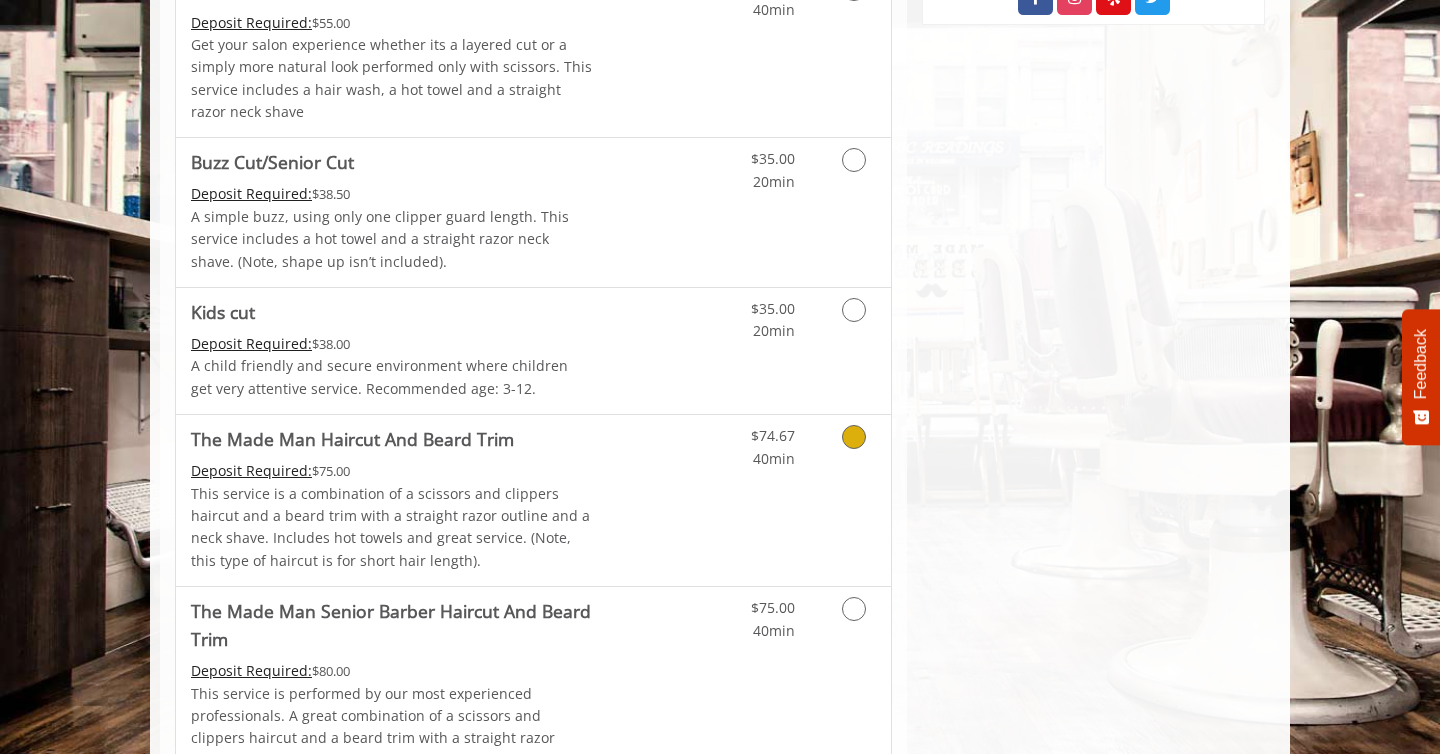 click at bounding box center (854, 437) 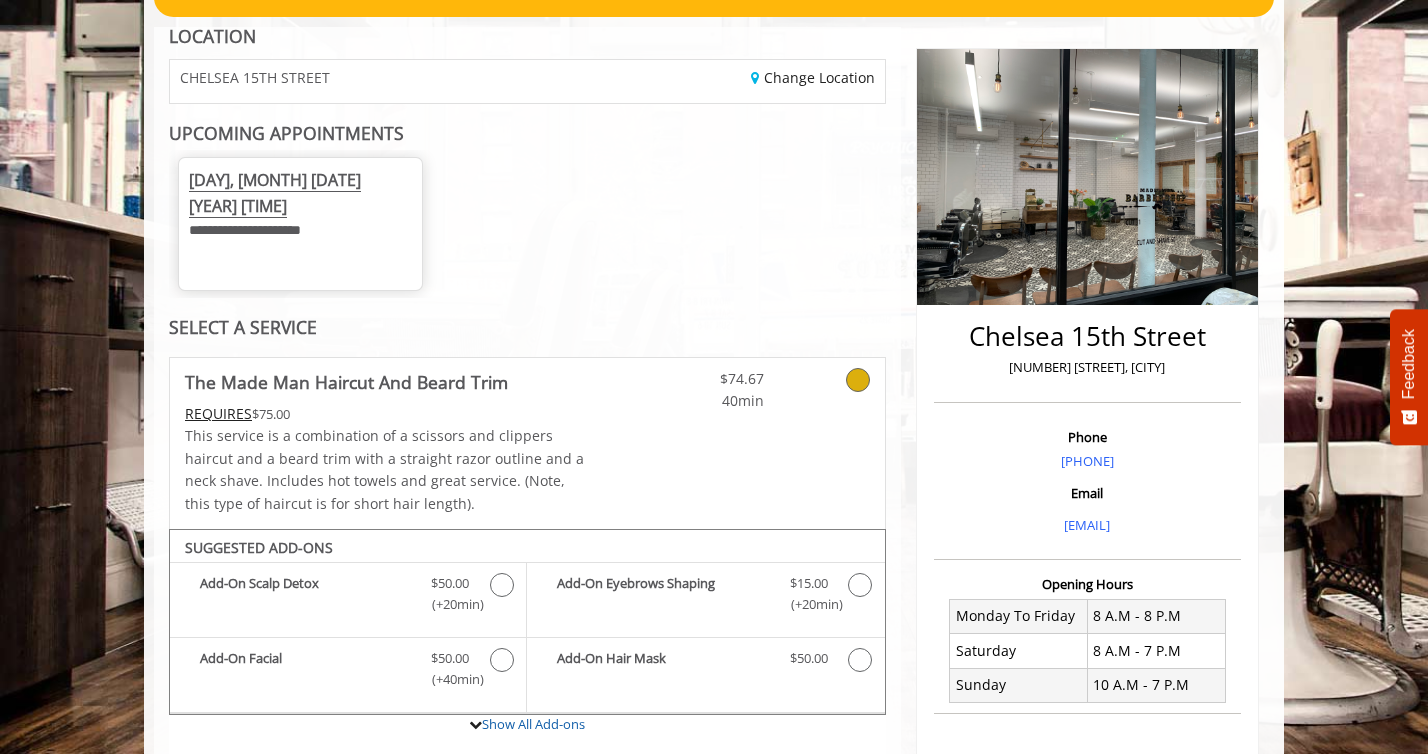 scroll, scrollTop: 368, scrollLeft: 0, axis: vertical 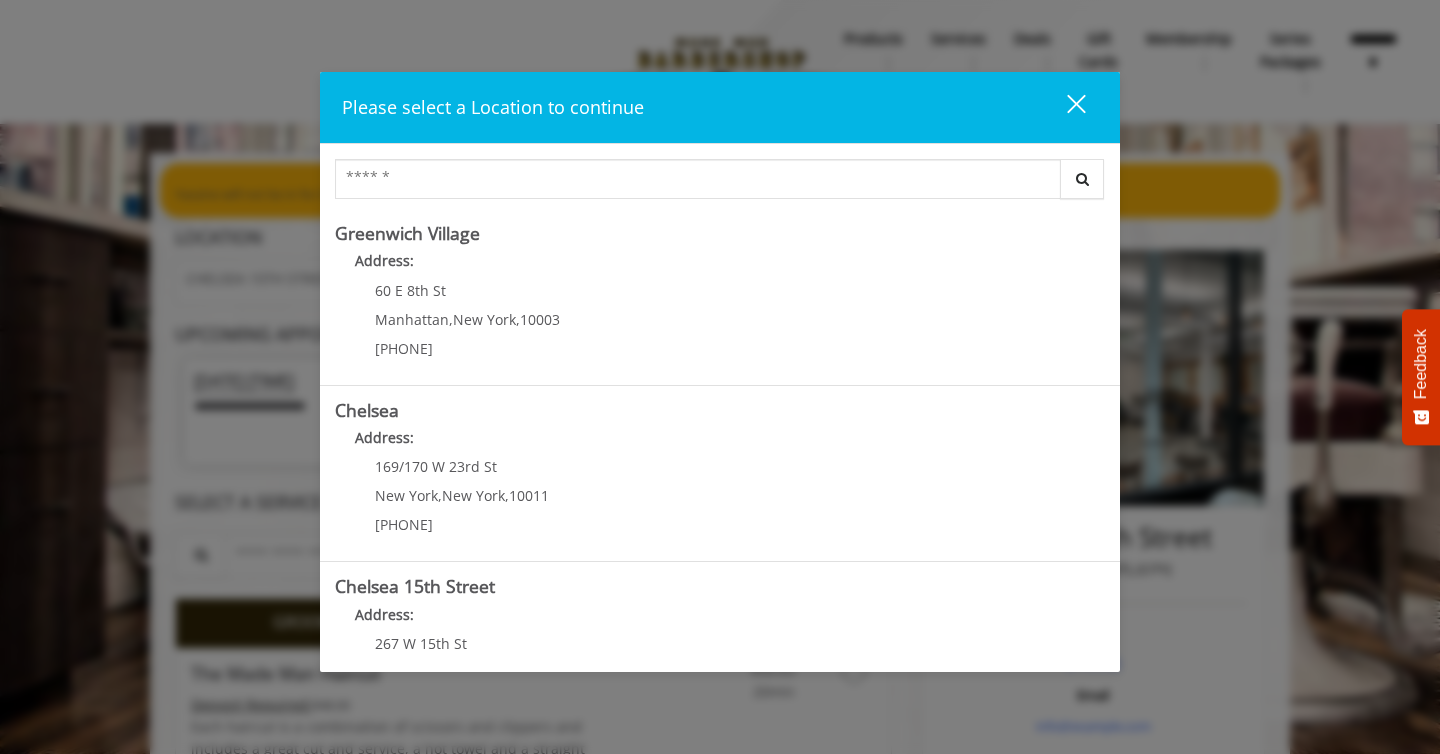click on "close" at bounding box center [1064, 107] 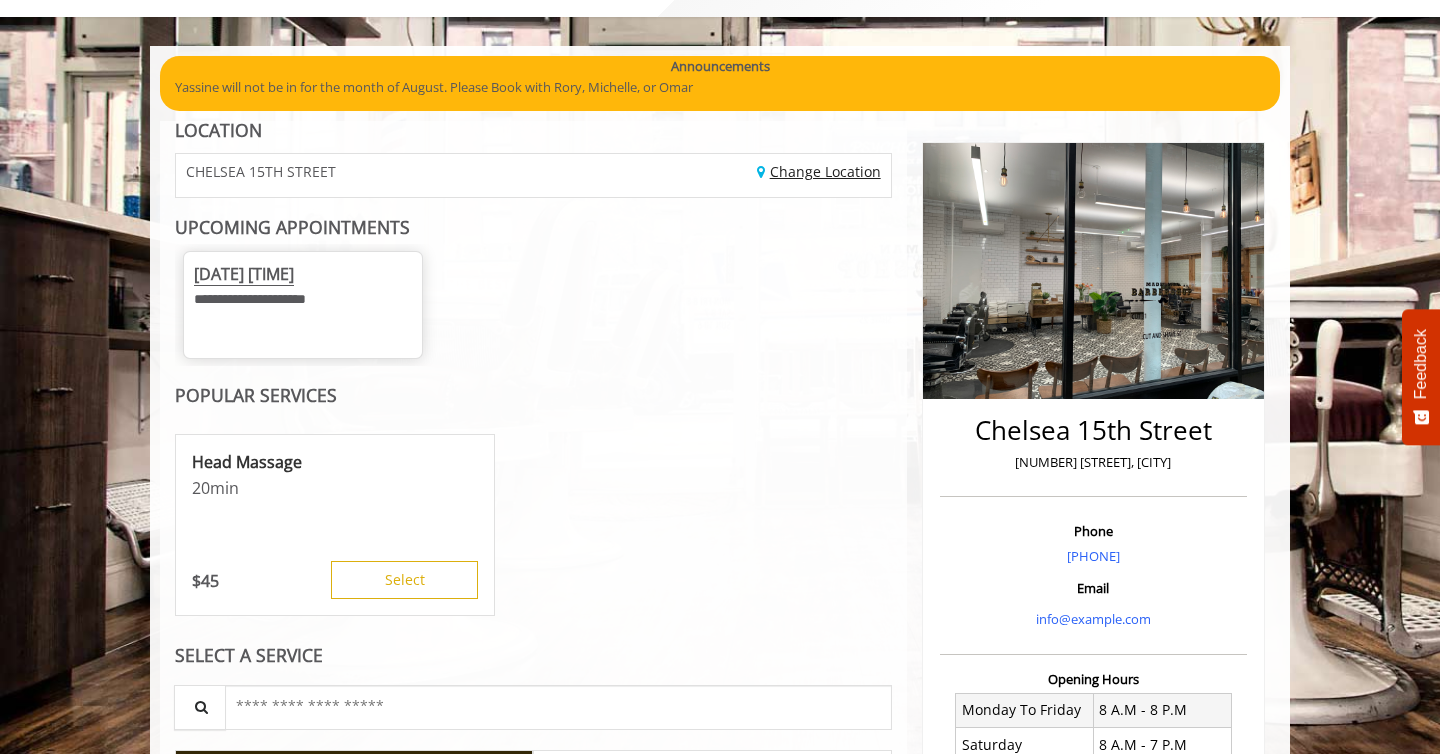 scroll, scrollTop: 114, scrollLeft: 0, axis: vertical 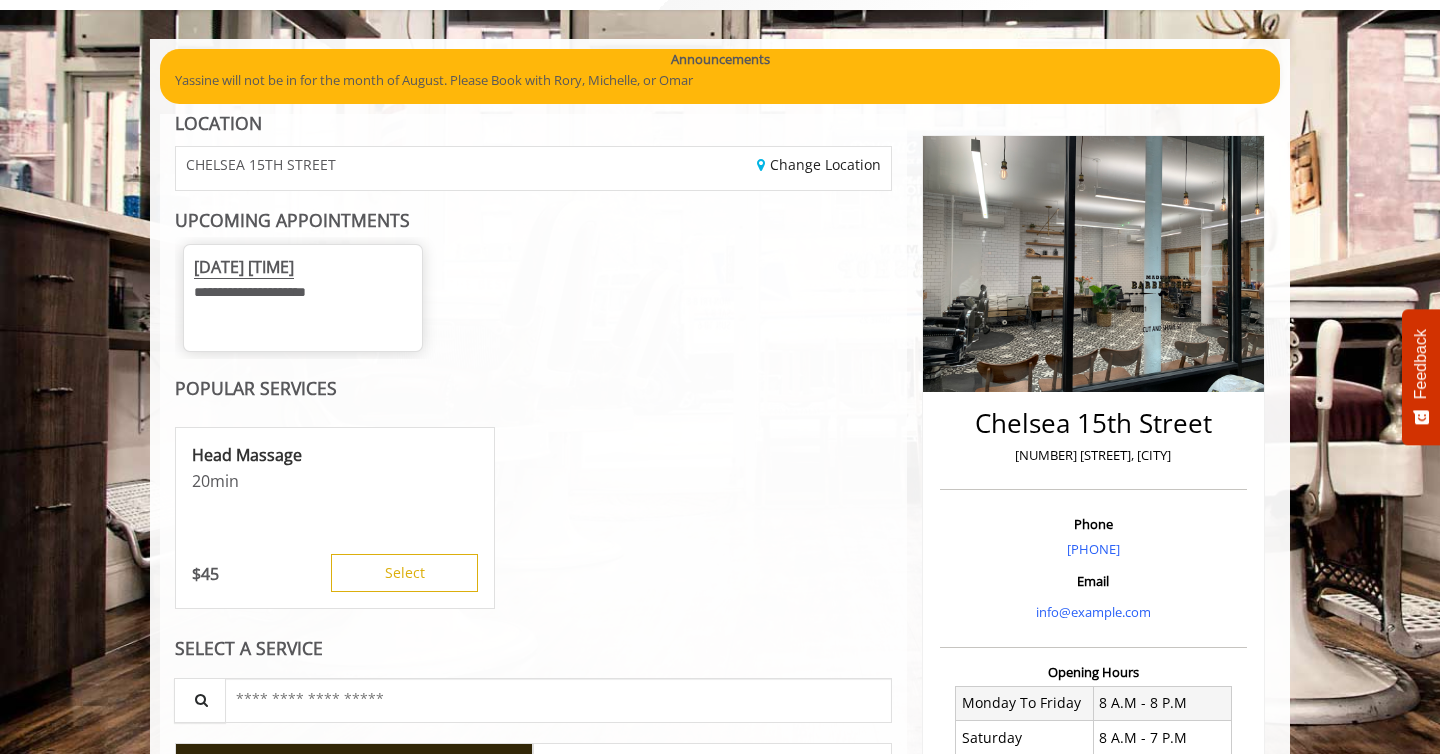 click on "Fri, Aug 08 2025 8:30 AM" 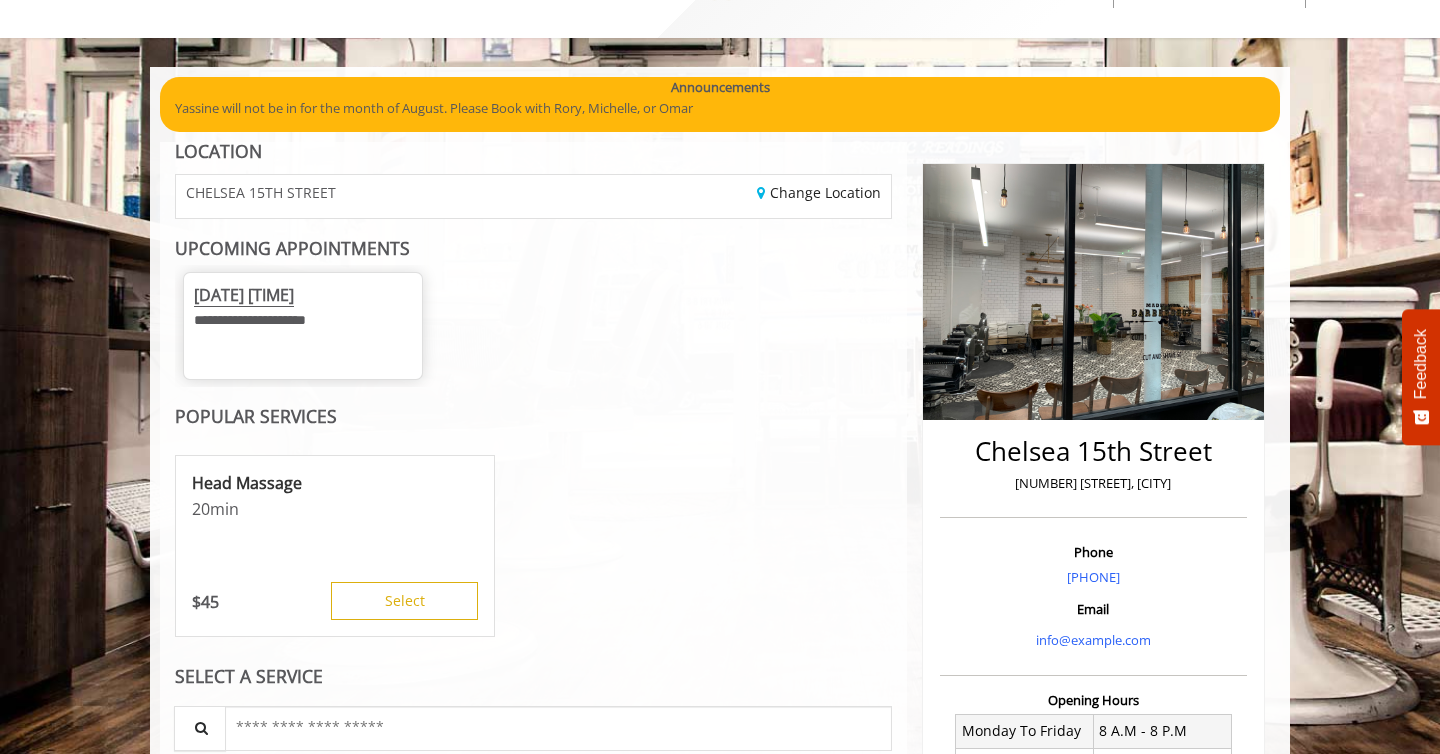 scroll, scrollTop: 0, scrollLeft: 0, axis: both 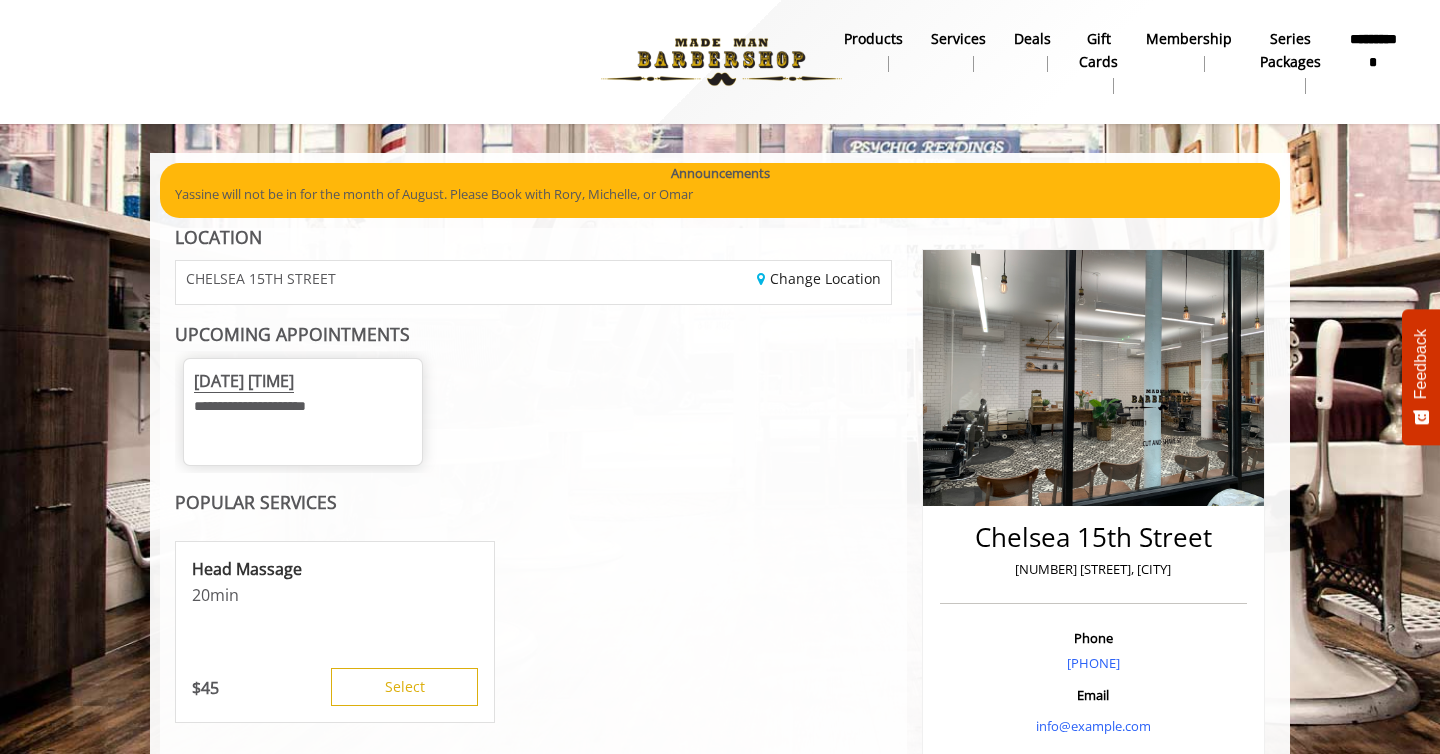click on "Fri, Aug 08 2025 8:30 AM" 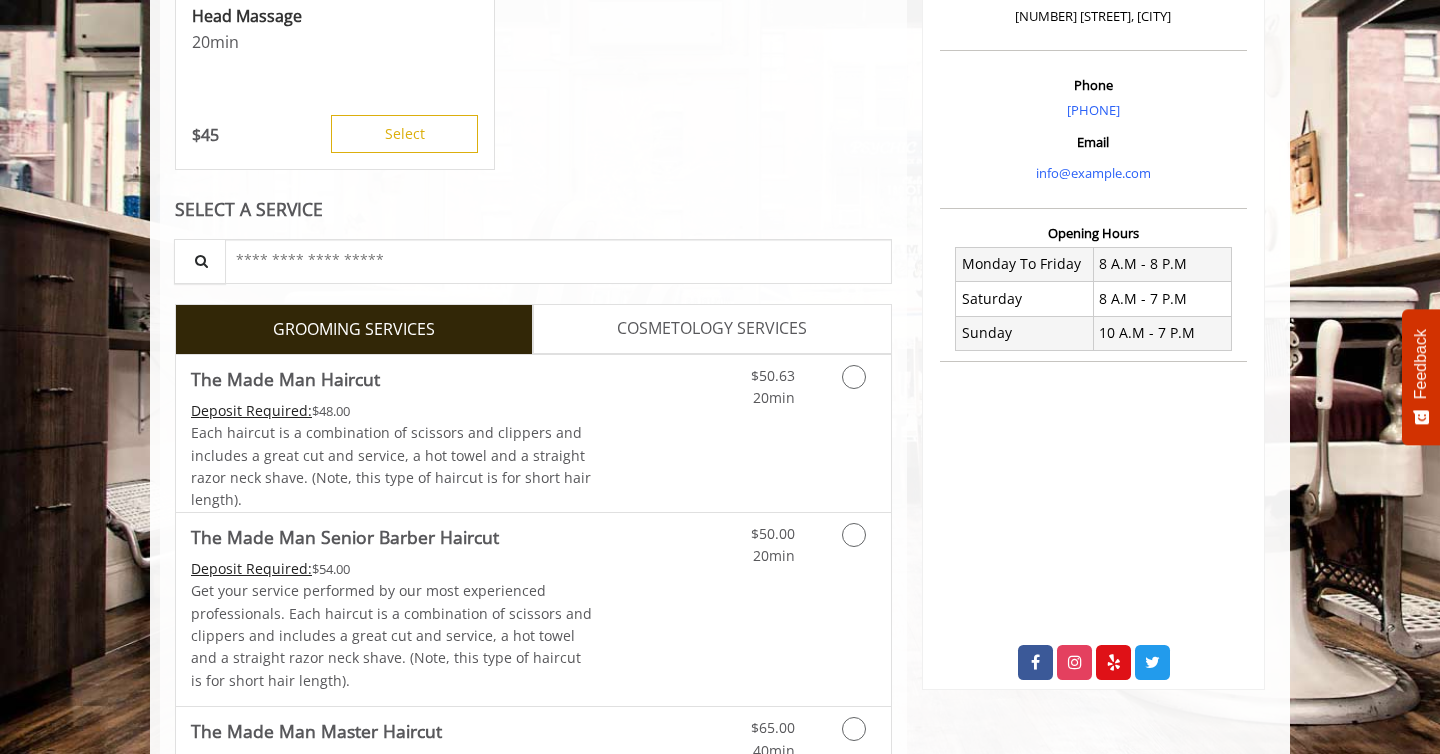 scroll, scrollTop: 0, scrollLeft: 0, axis: both 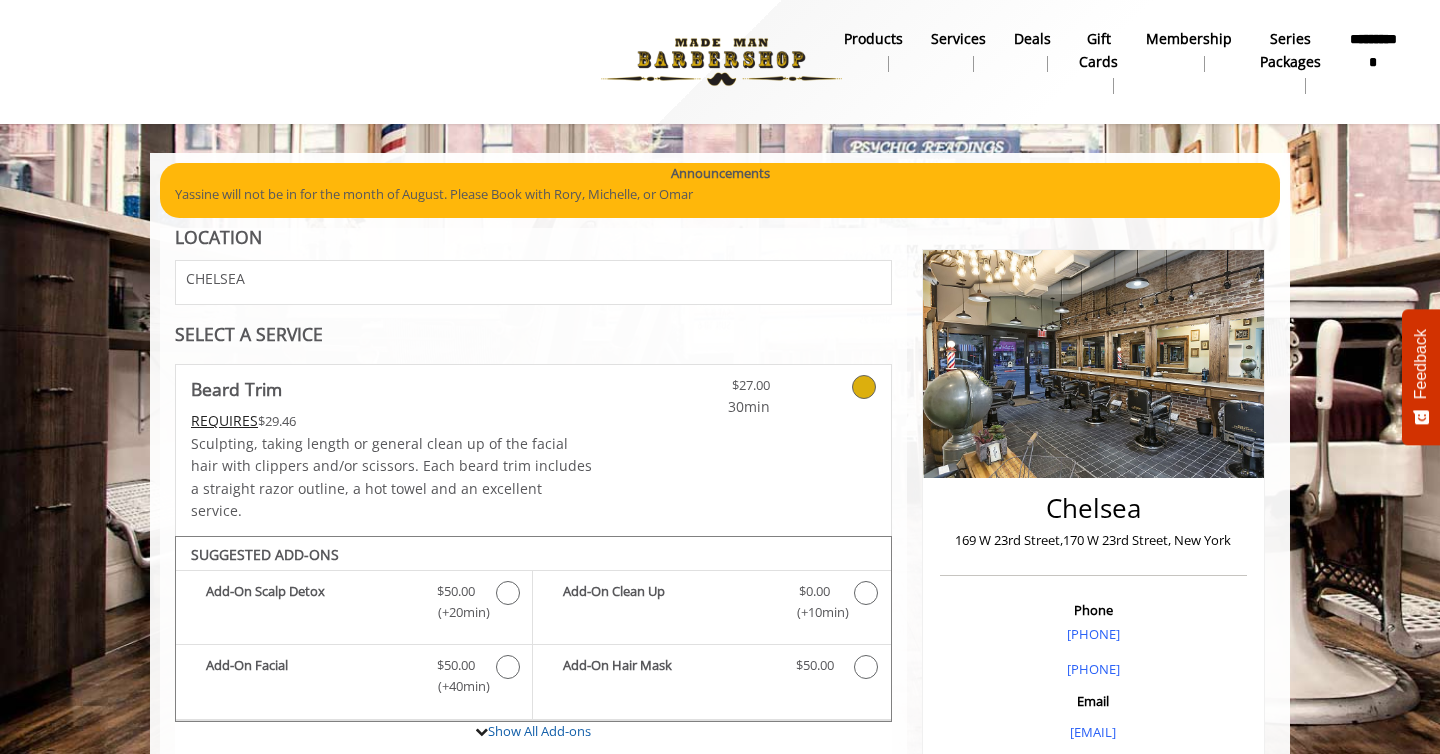 click on "CHELSEA" at bounding box center (347, 282) 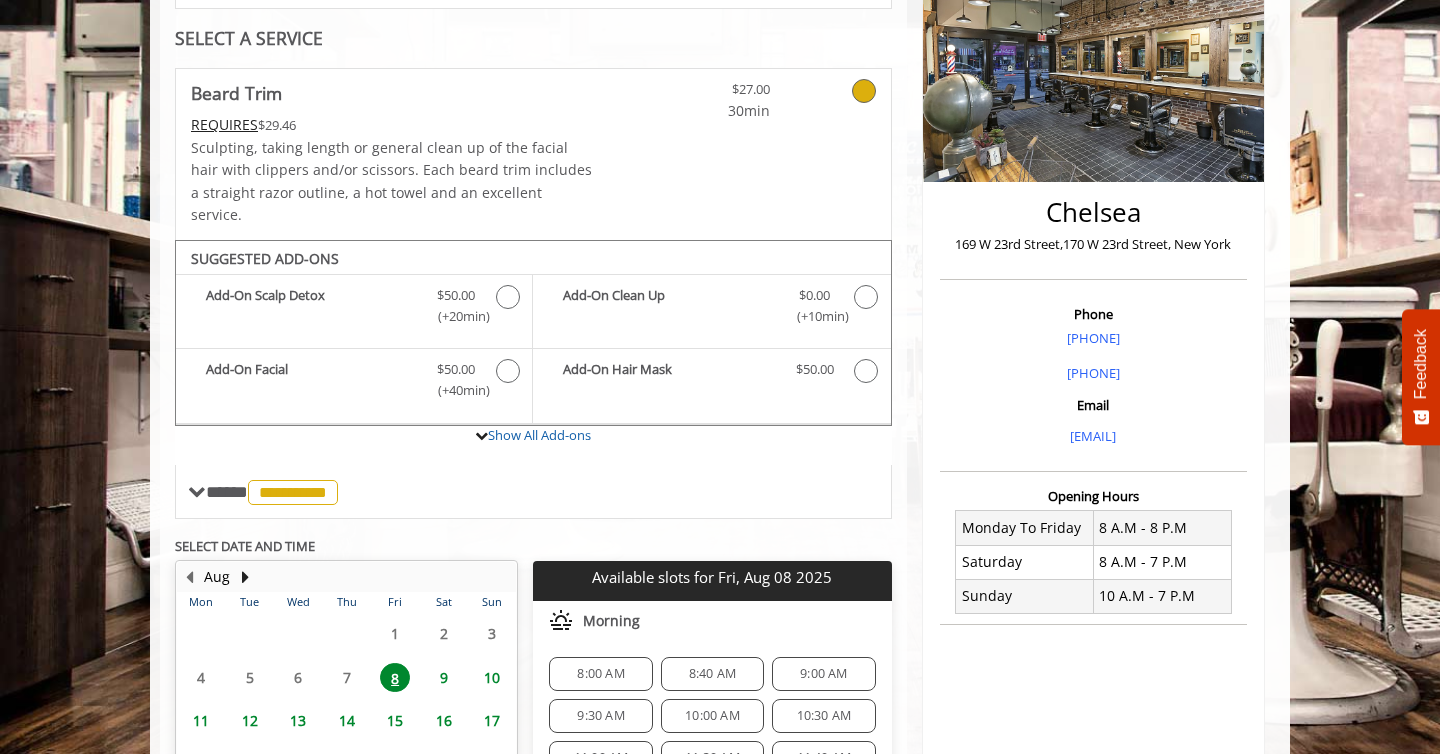 scroll, scrollTop: 574, scrollLeft: 0, axis: vertical 